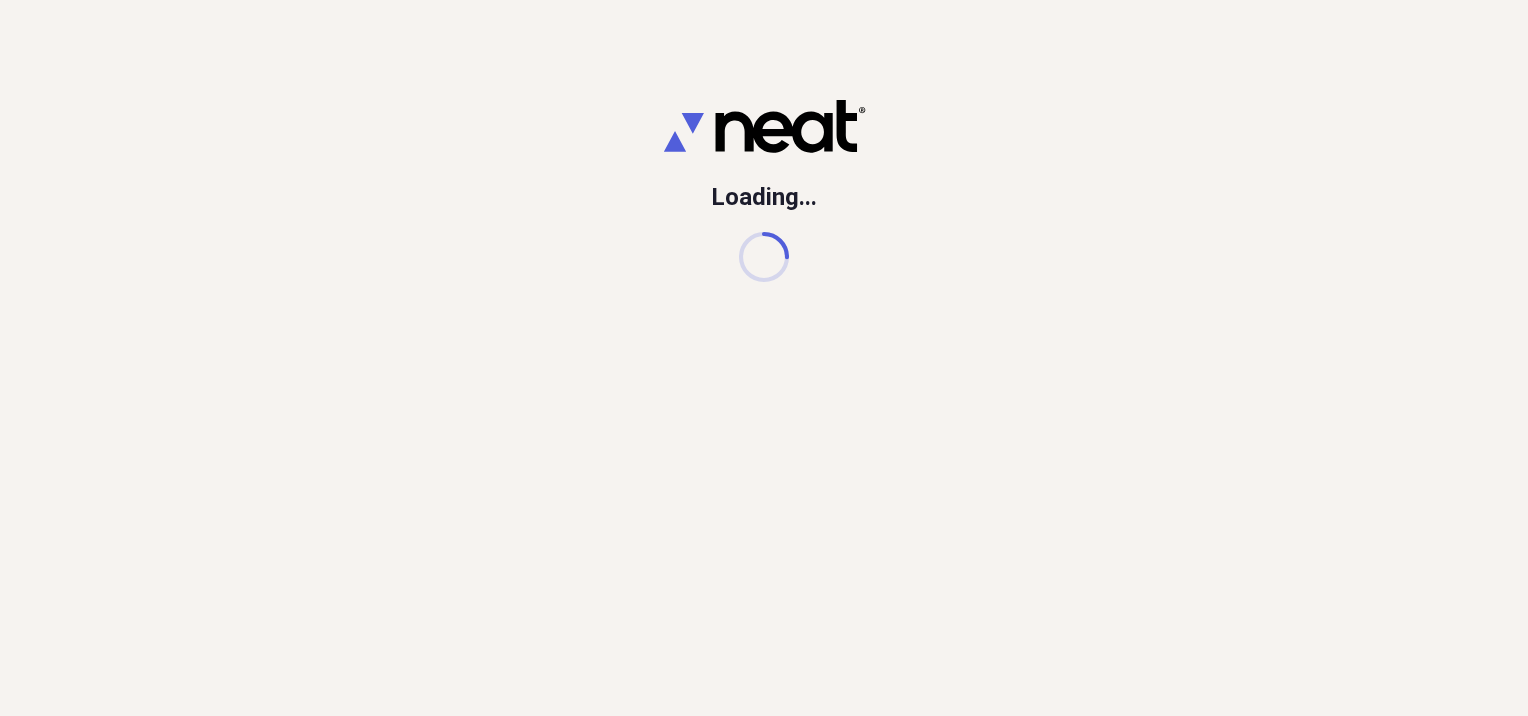 scroll, scrollTop: 0, scrollLeft: 0, axis: both 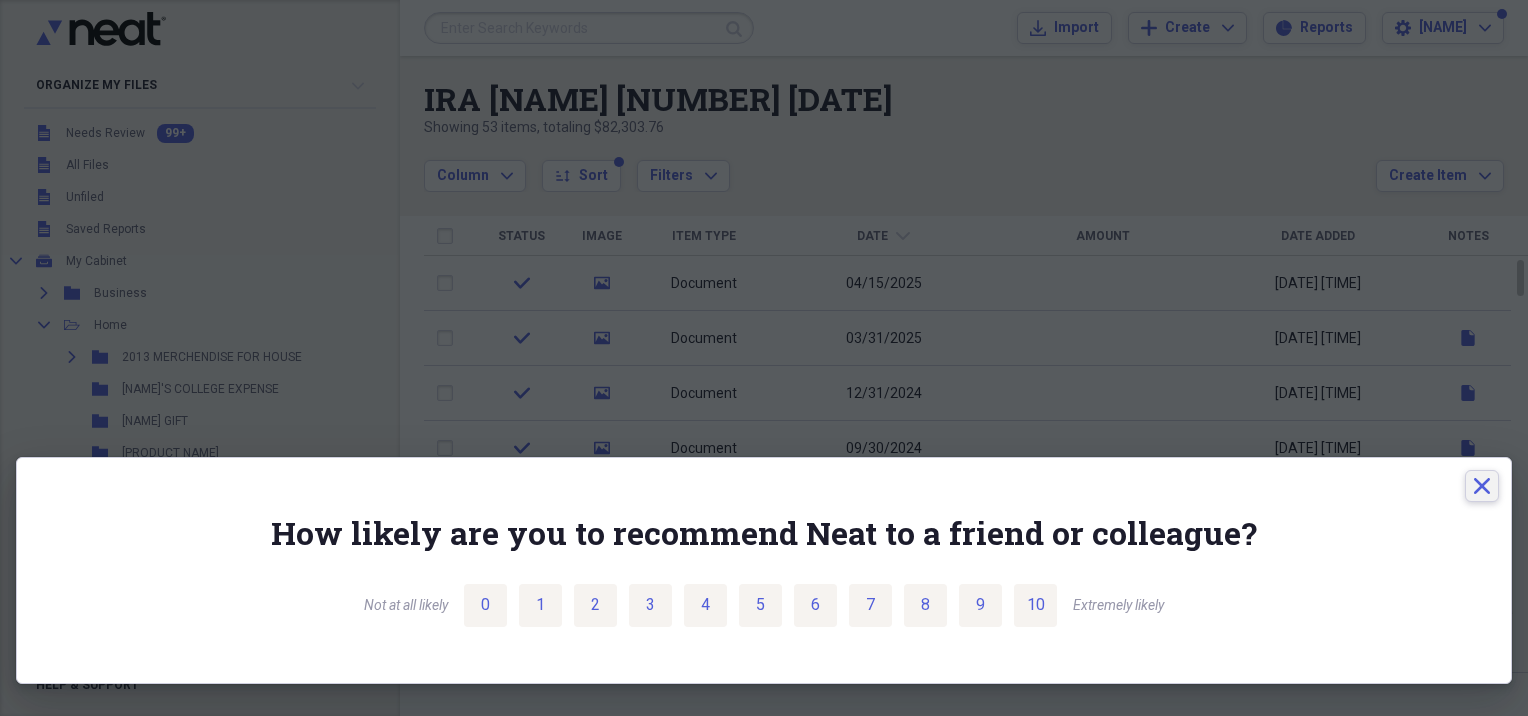 click on "Close" 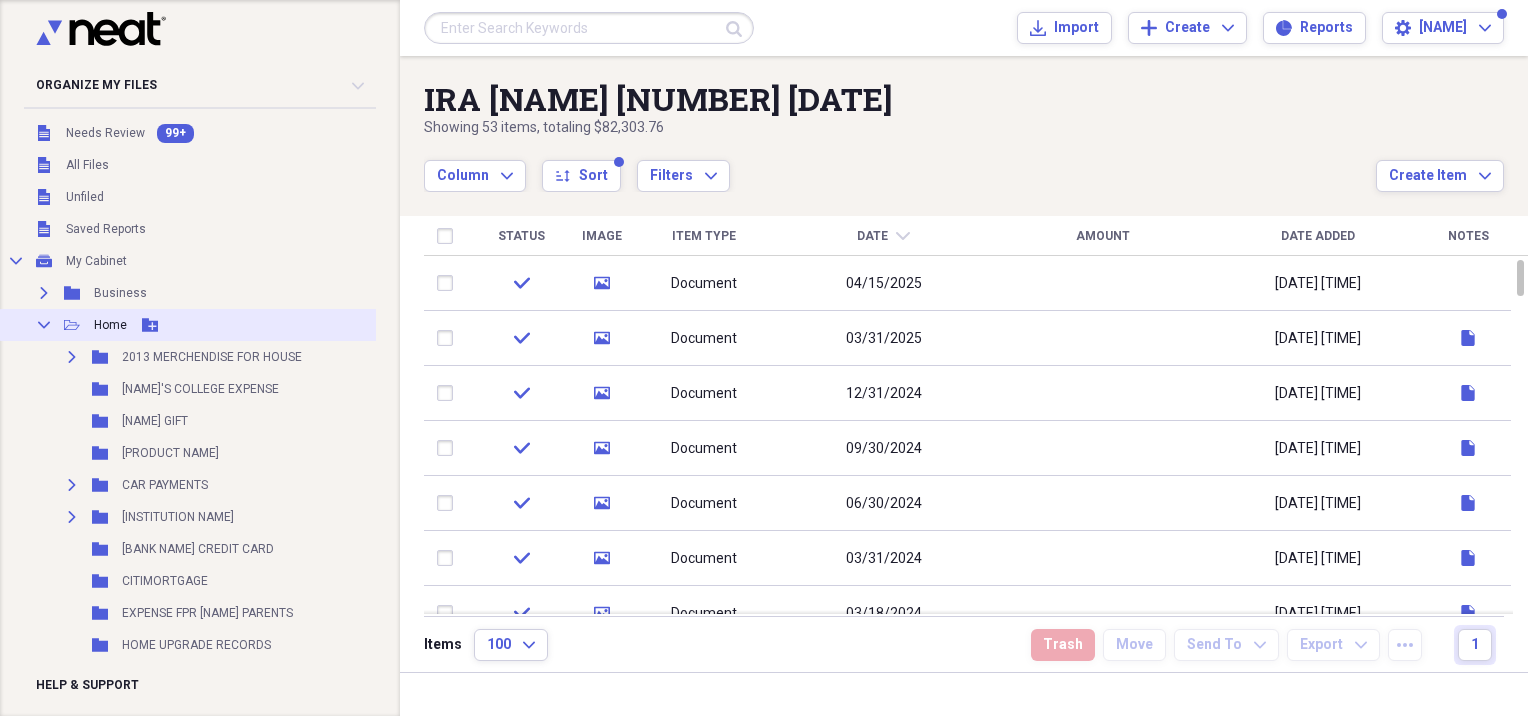 click on "Collapse" 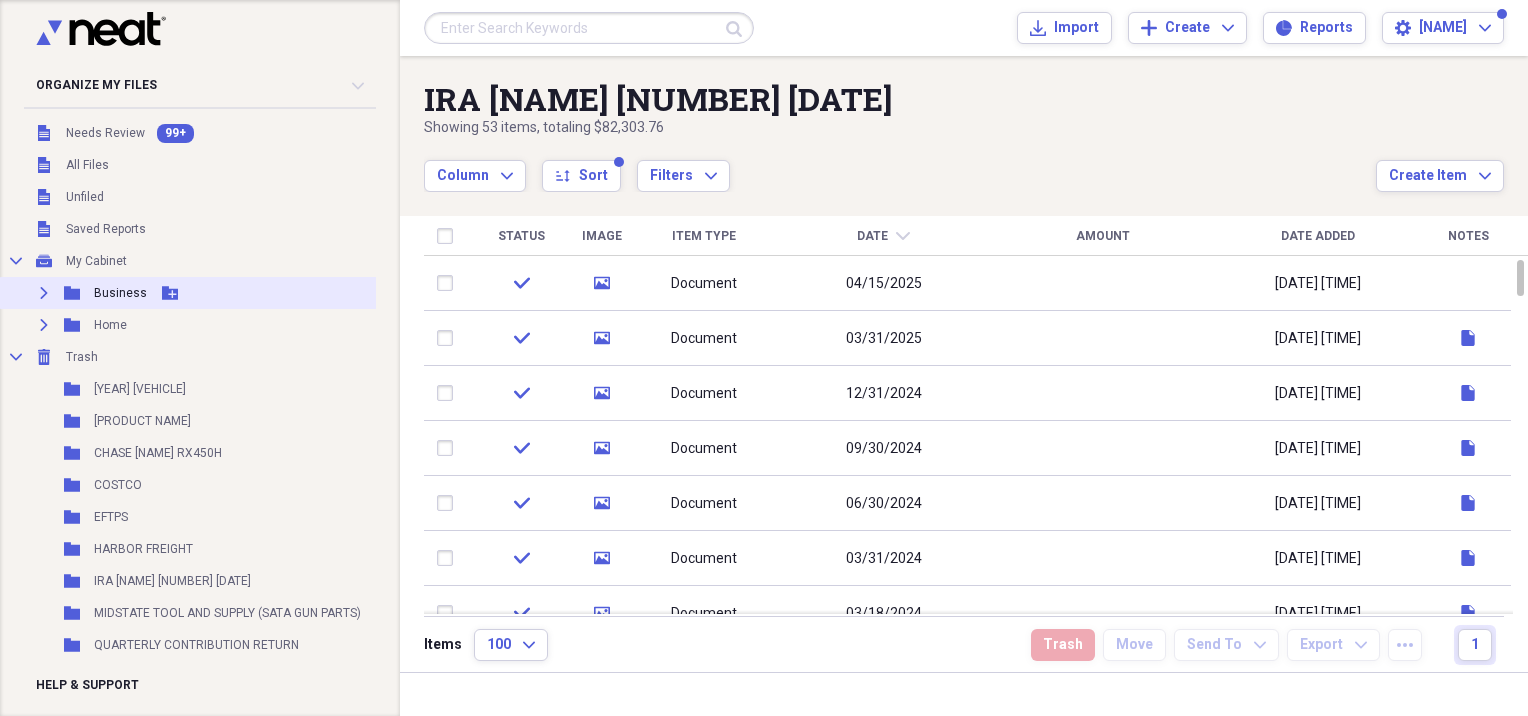 click on "Expand" 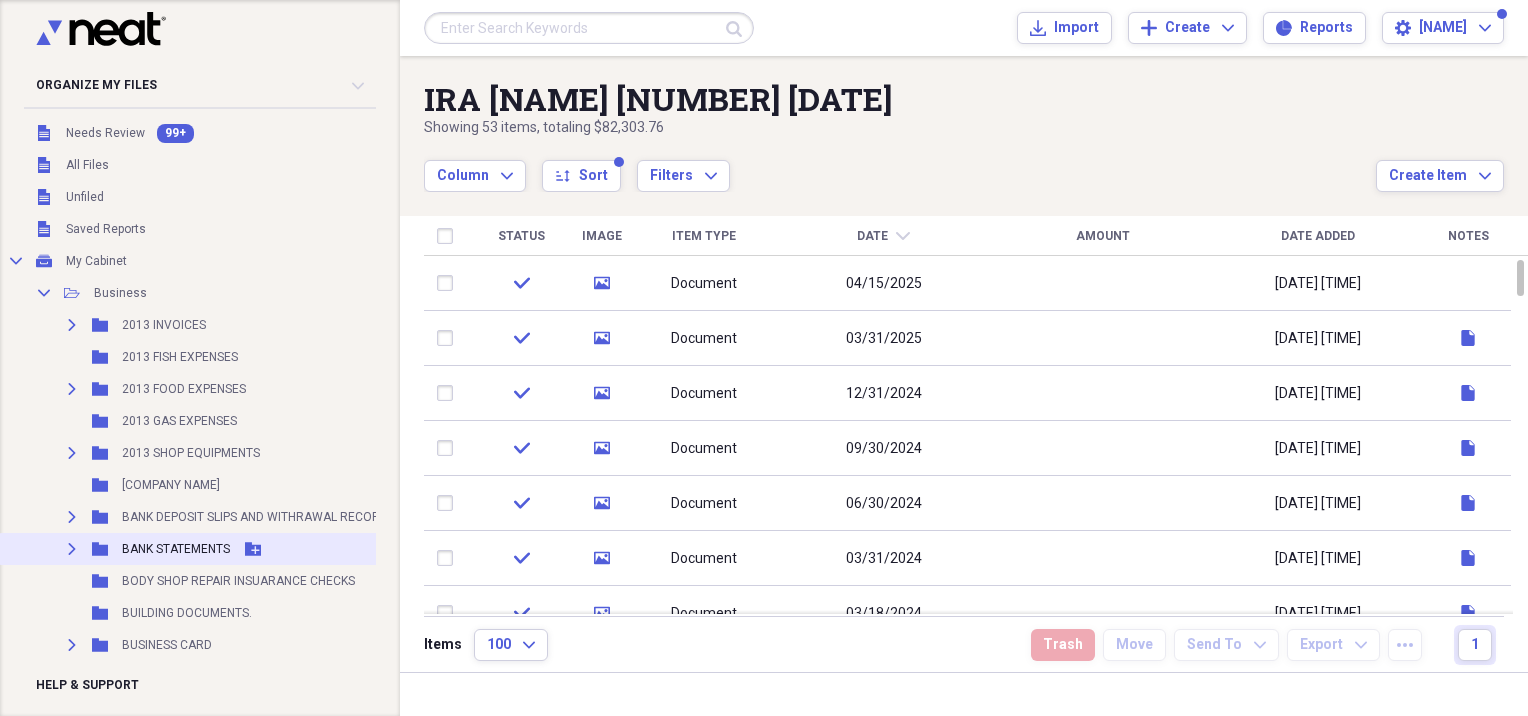 click on "Expand" 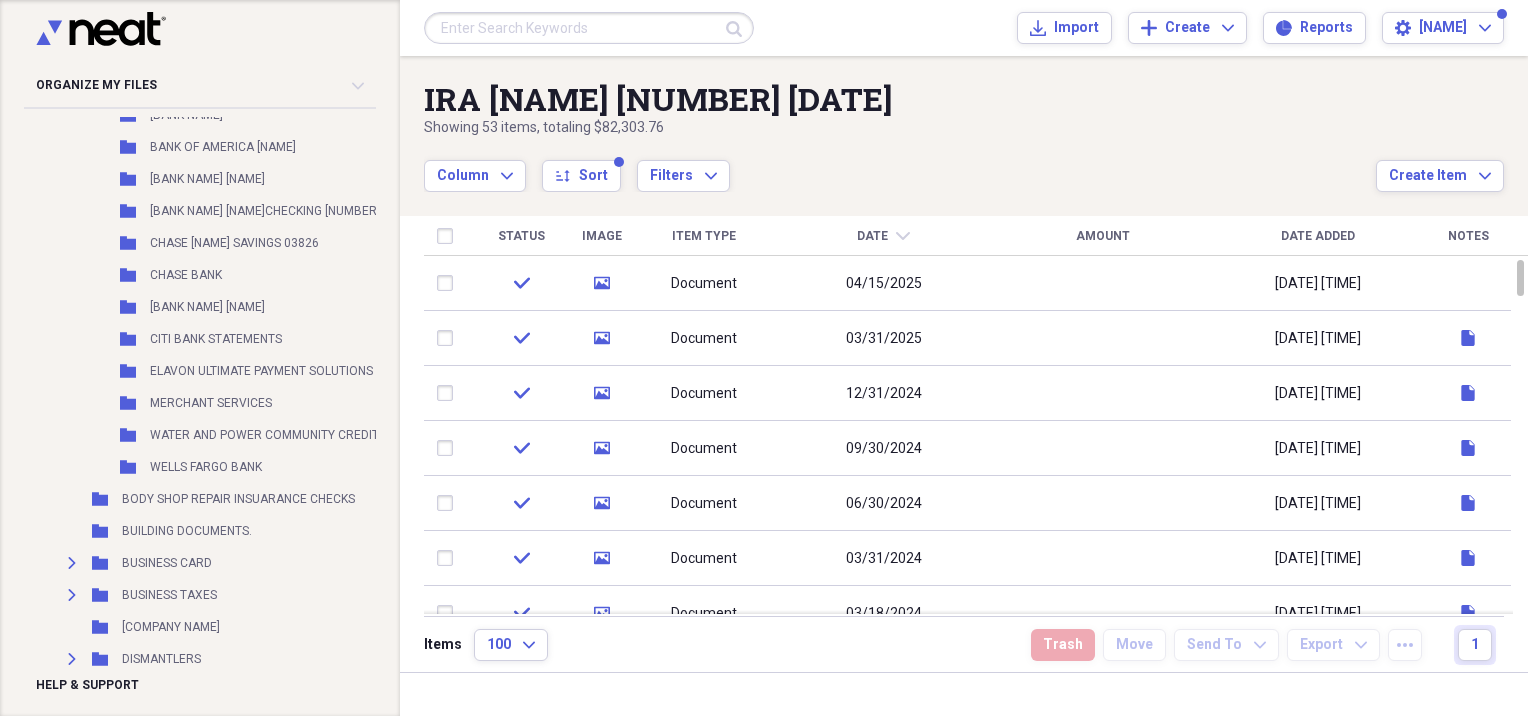 scroll, scrollTop: 500, scrollLeft: 0, axis: vertical 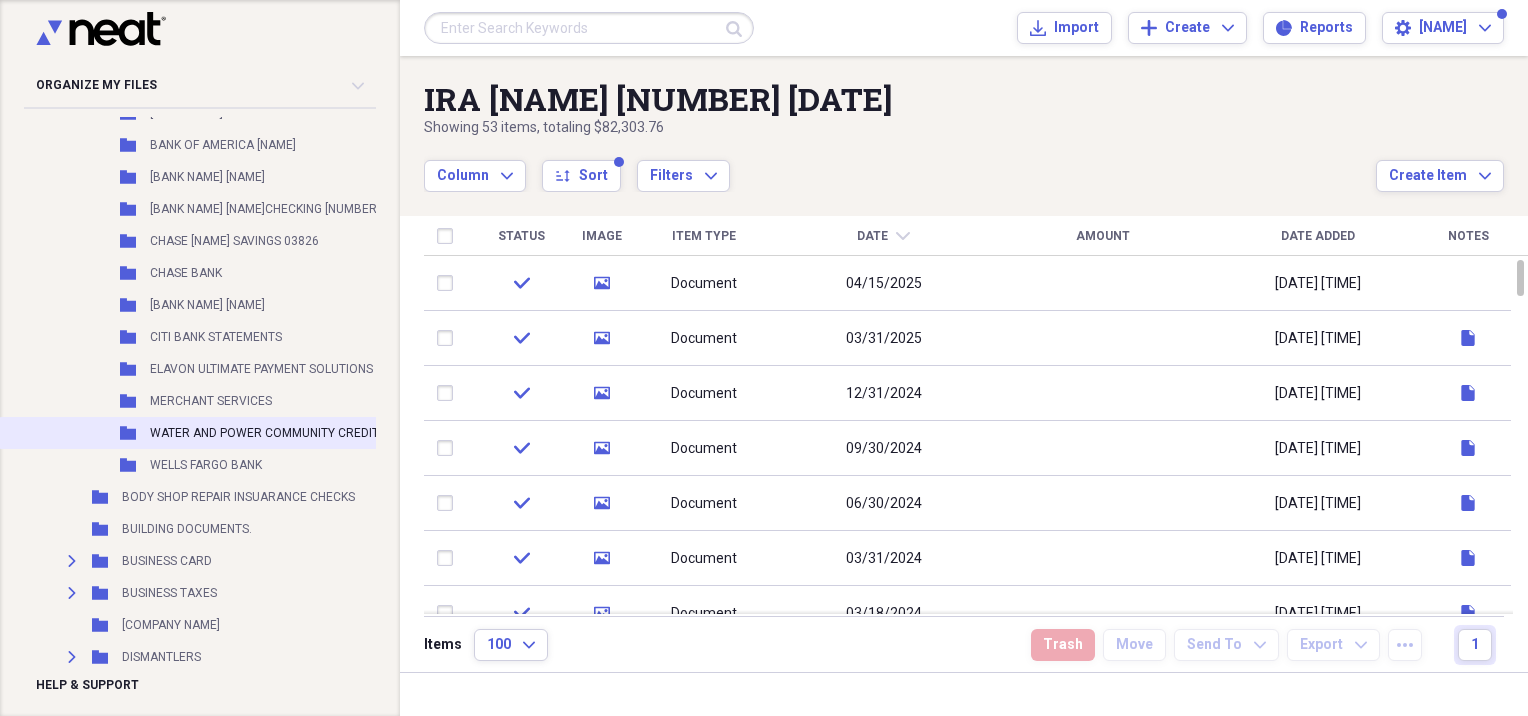 click on "WATER AND POWER COMMUNITY CREDIT UNION" at bounding box center [284, 433] 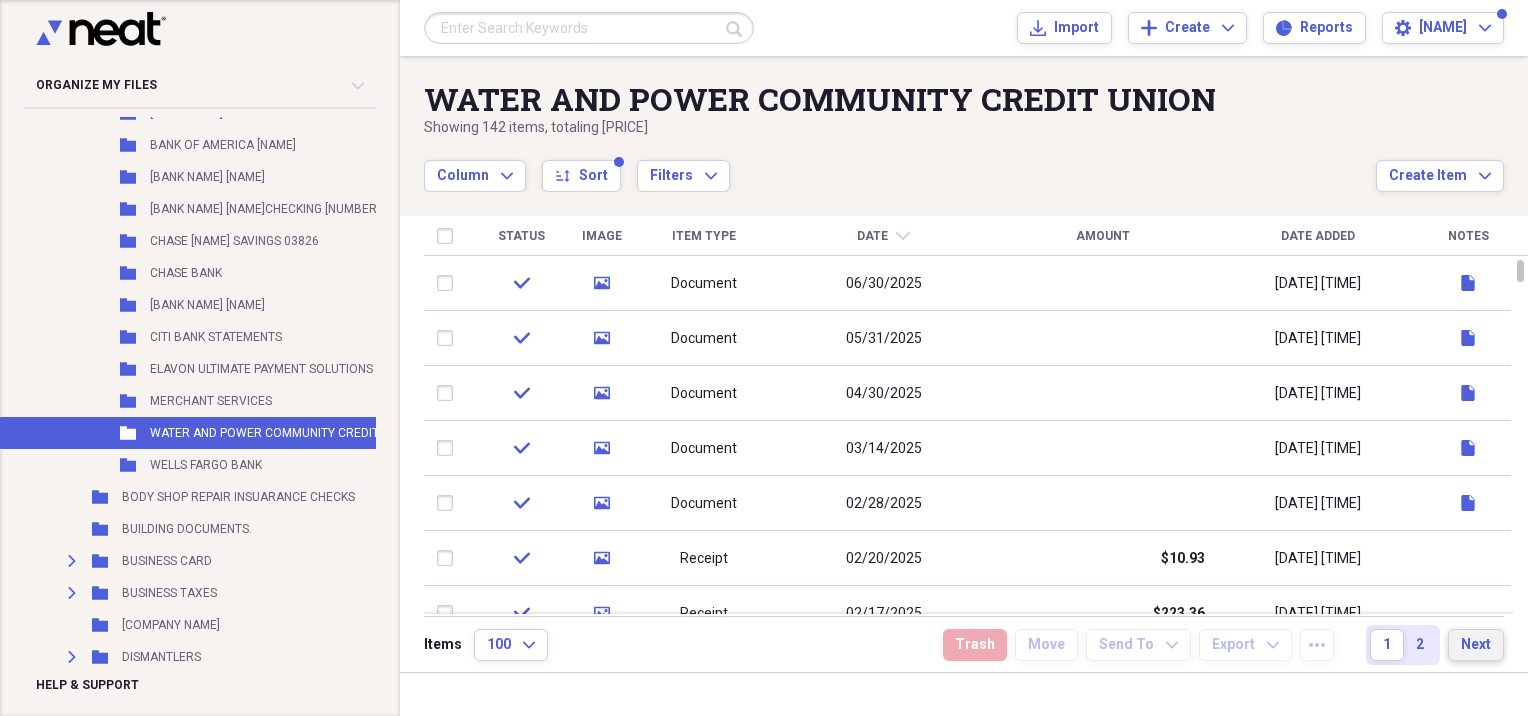 click on "Next" at bounding box center [1476, 645] 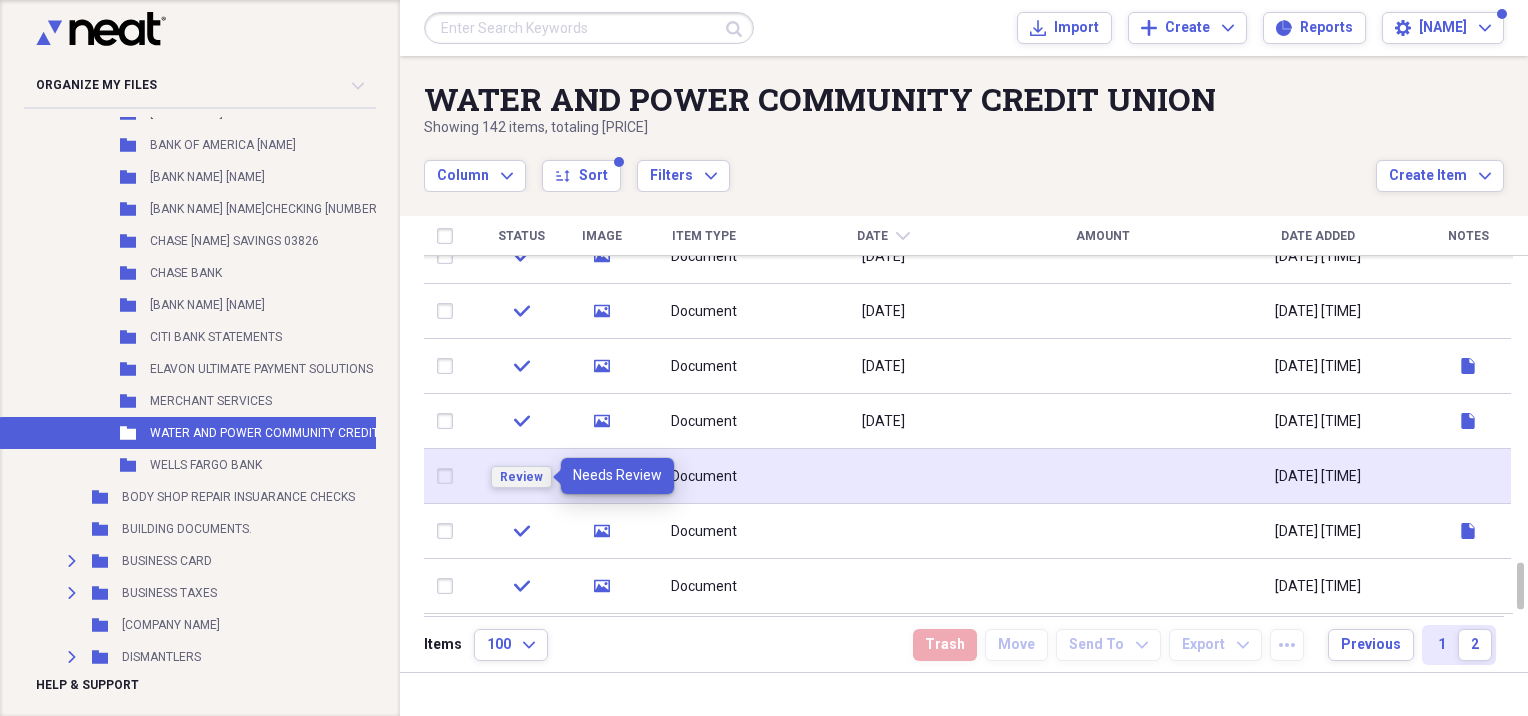 click on "Review" at bounding box center [521, 477] 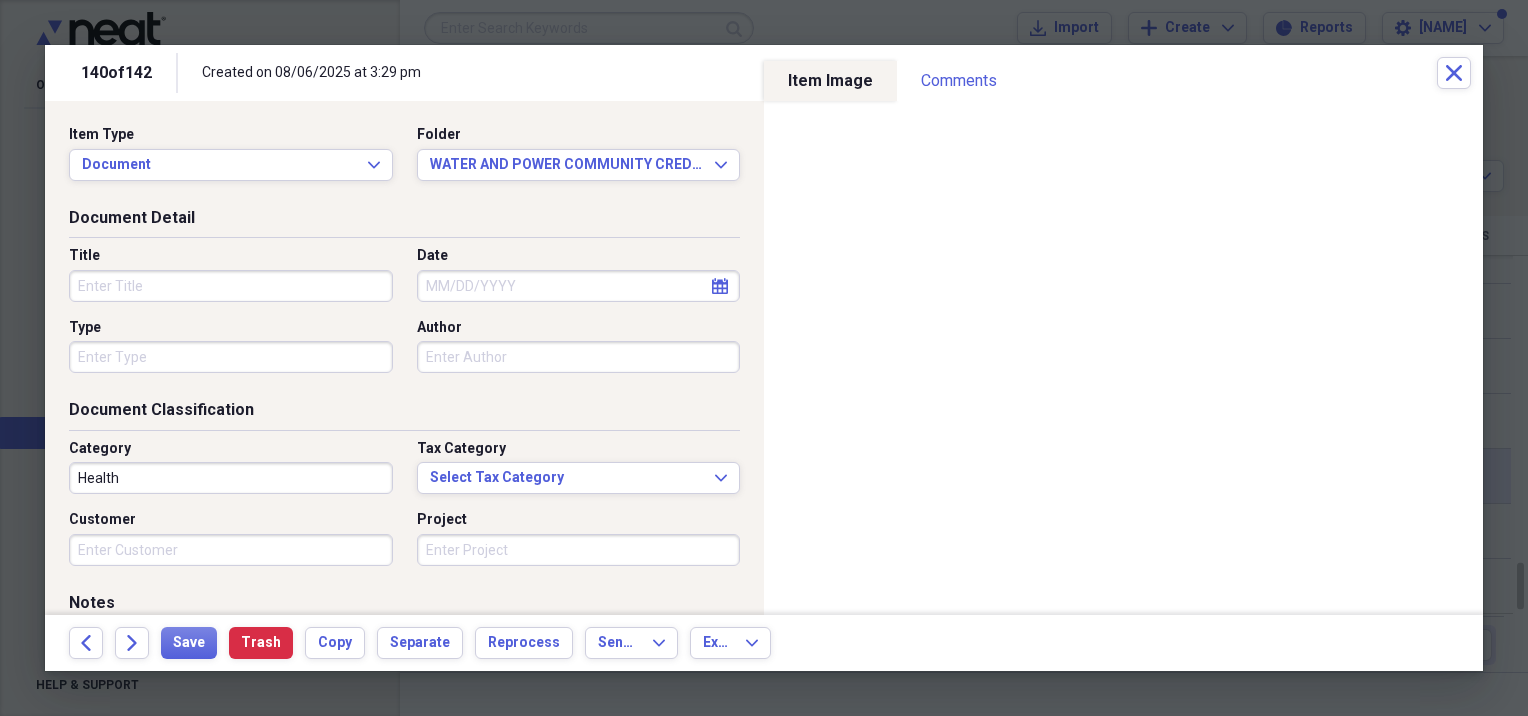 click on "calendar Calendar" at bounding box center (720, 286) 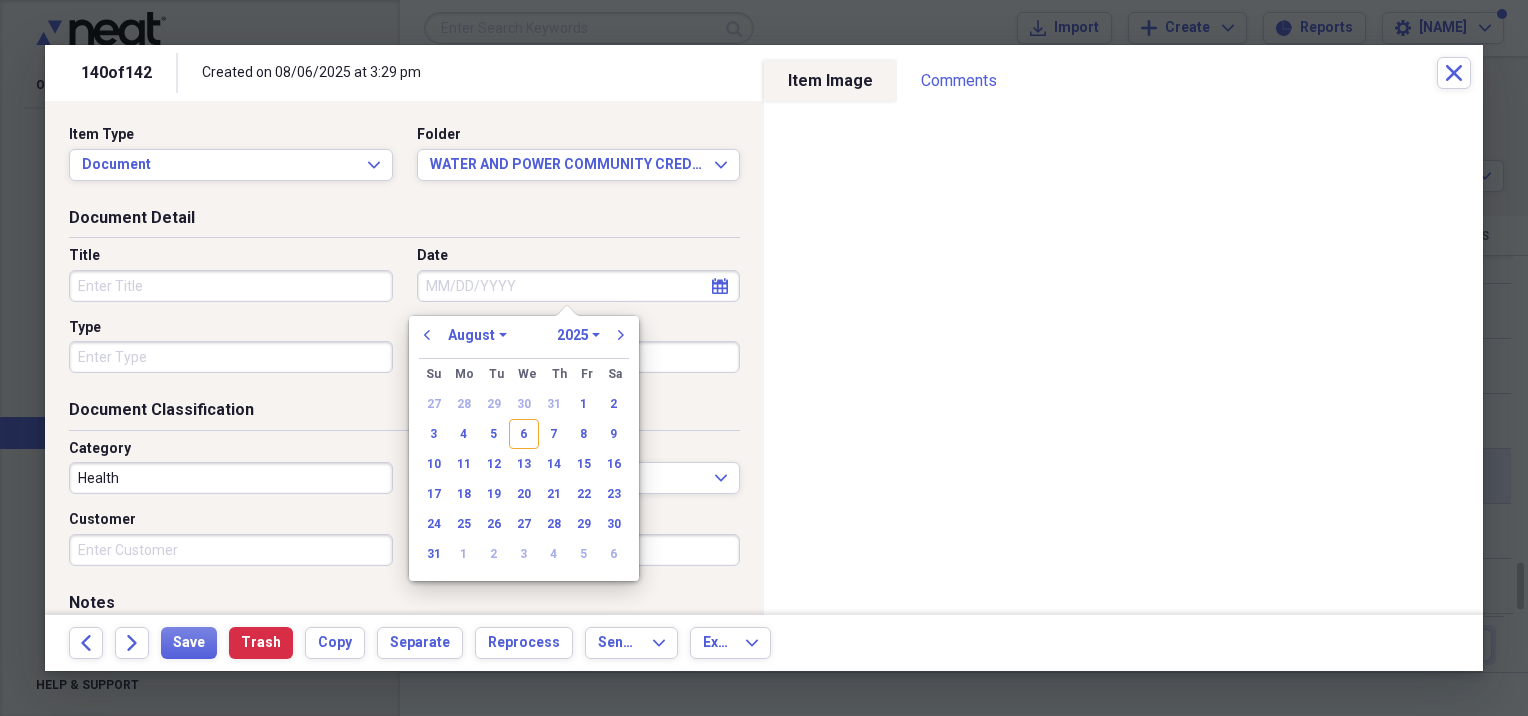 click on "January February March April May June July August September October November December" at bounding box center (477, 335) 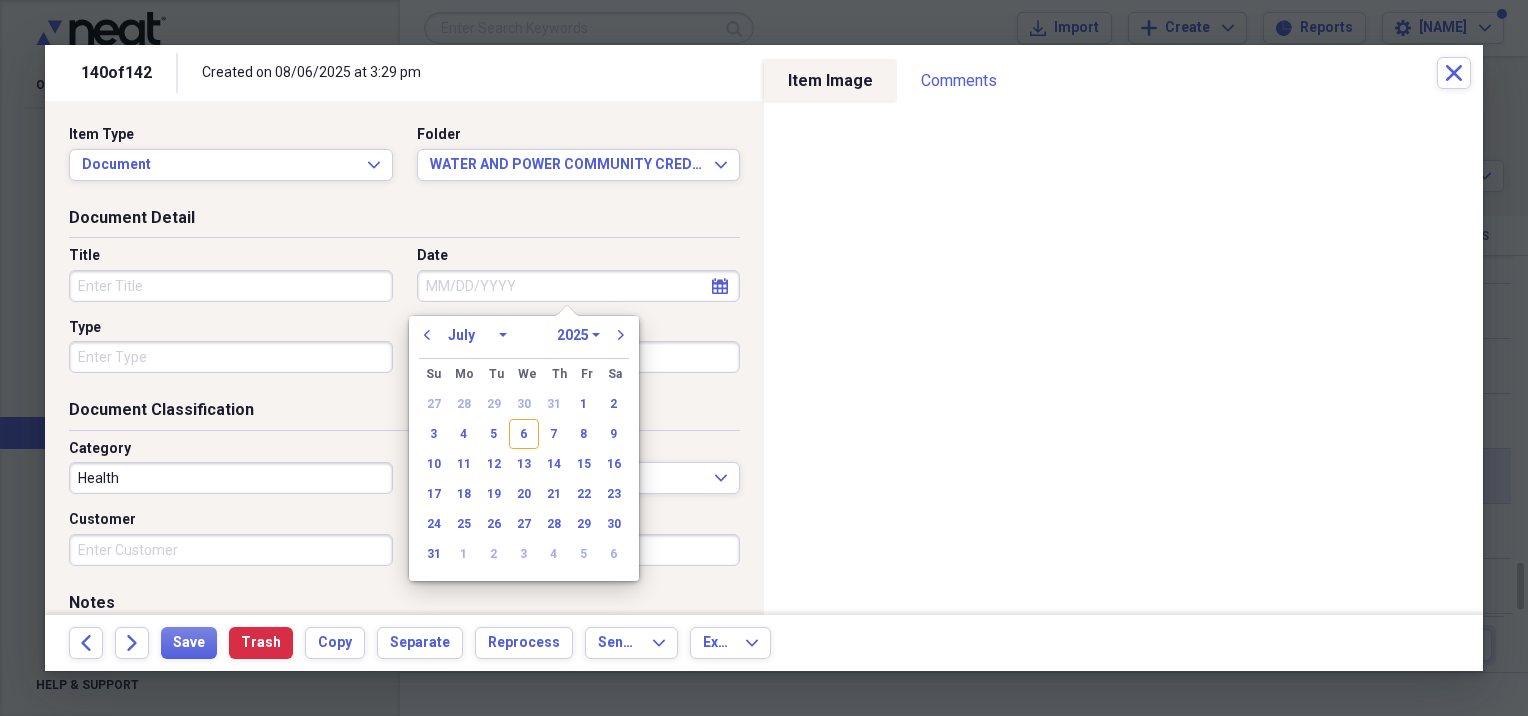 click on "January February March April May June July August September October November December" at bounding box center [477, 335] 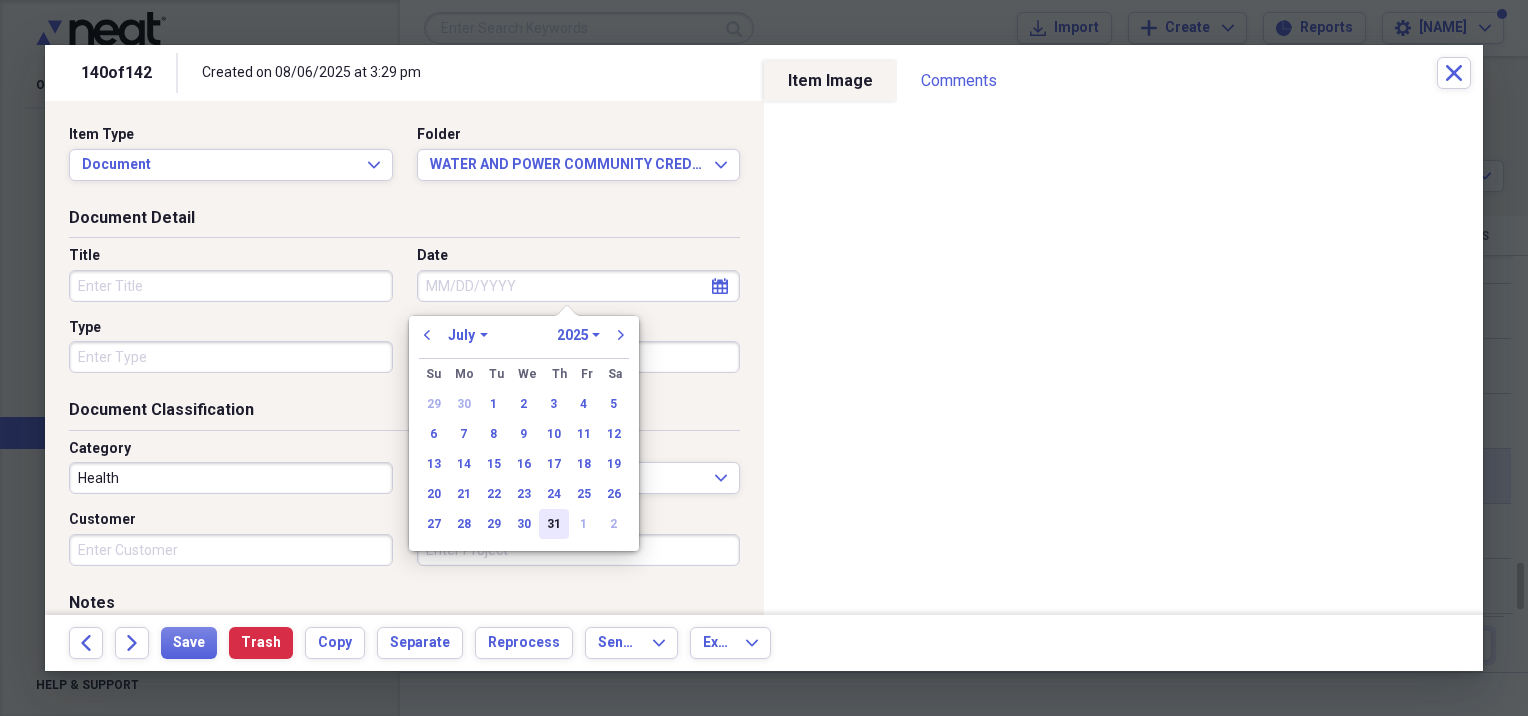 click on "31" at bounding box center [554, 524] 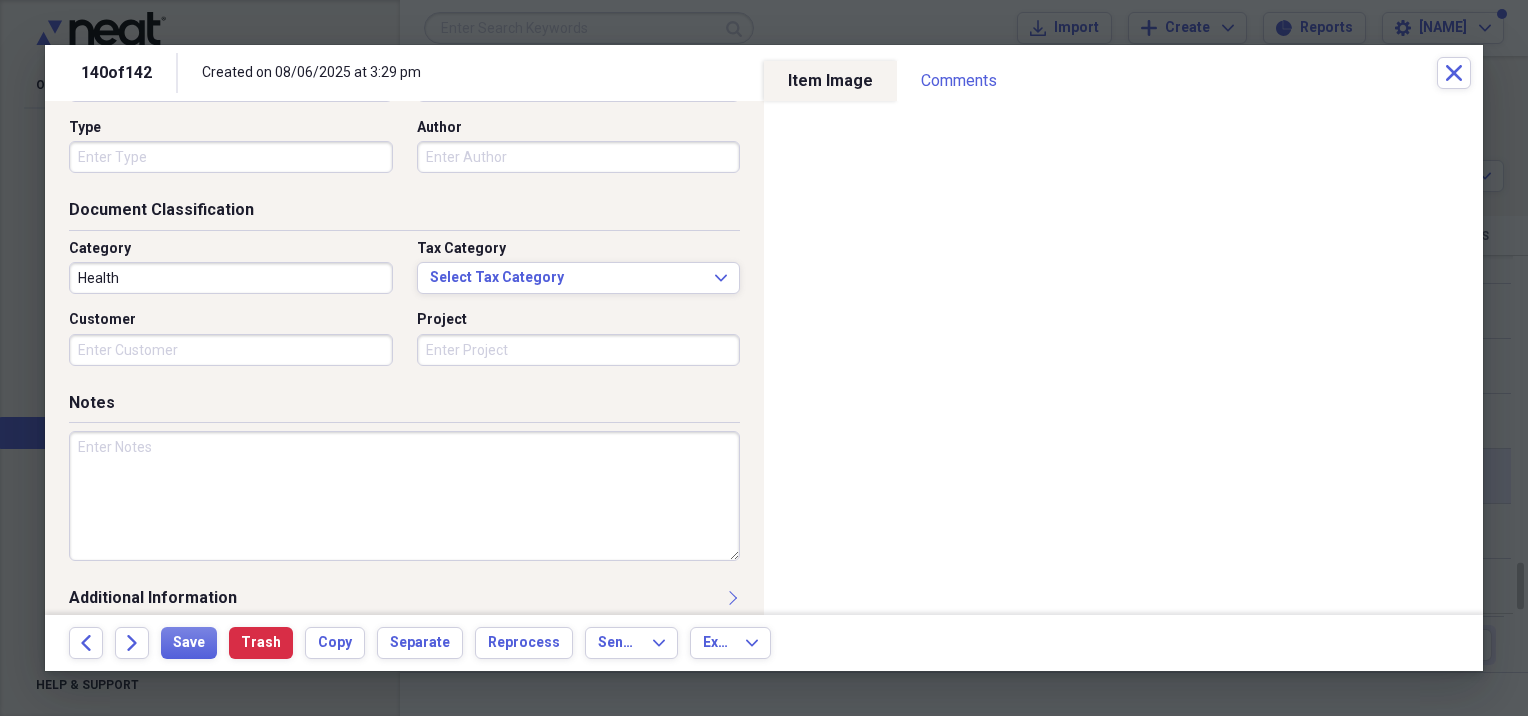 scroll, scrollTop: 220, scrollLeft: 0, axis: vertical 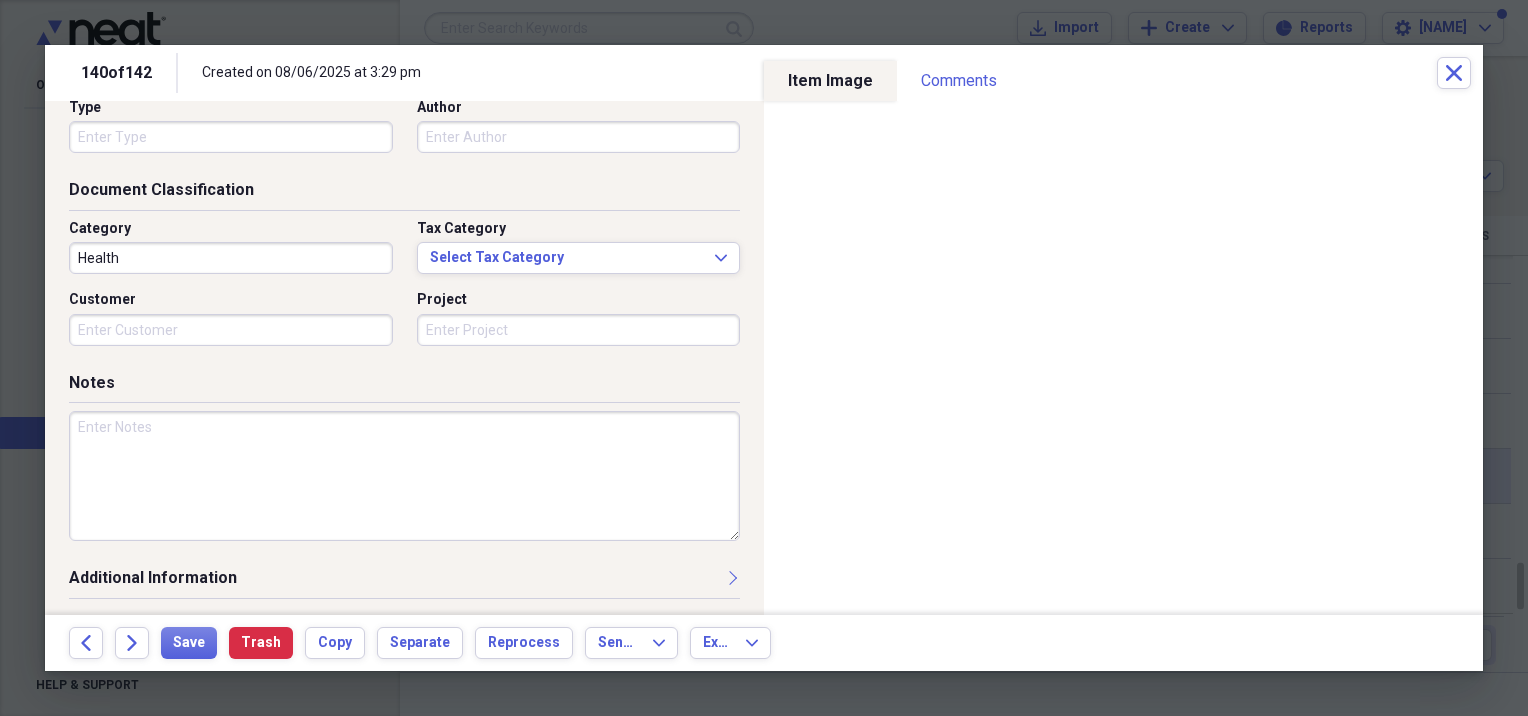 click at bounding box center (404, 476) 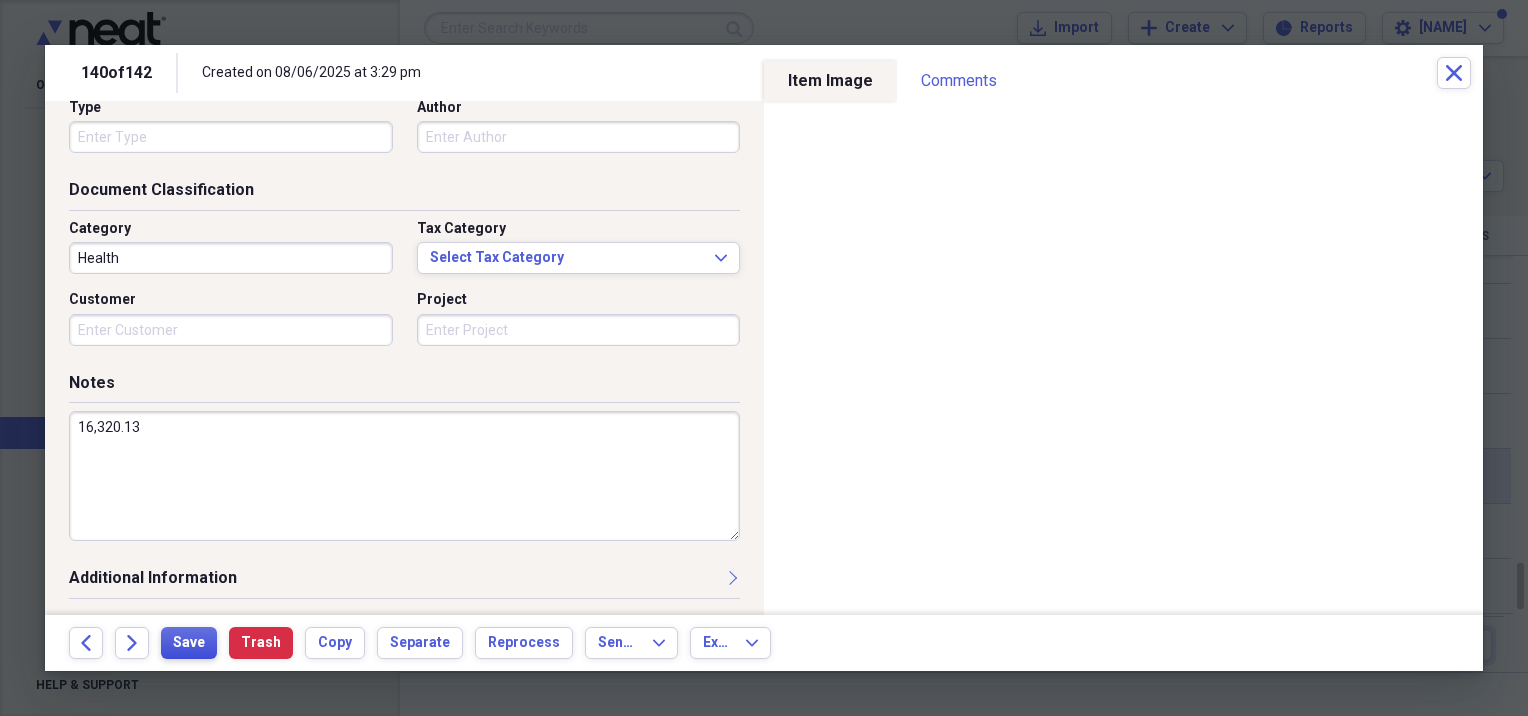 type on "16,320.13" 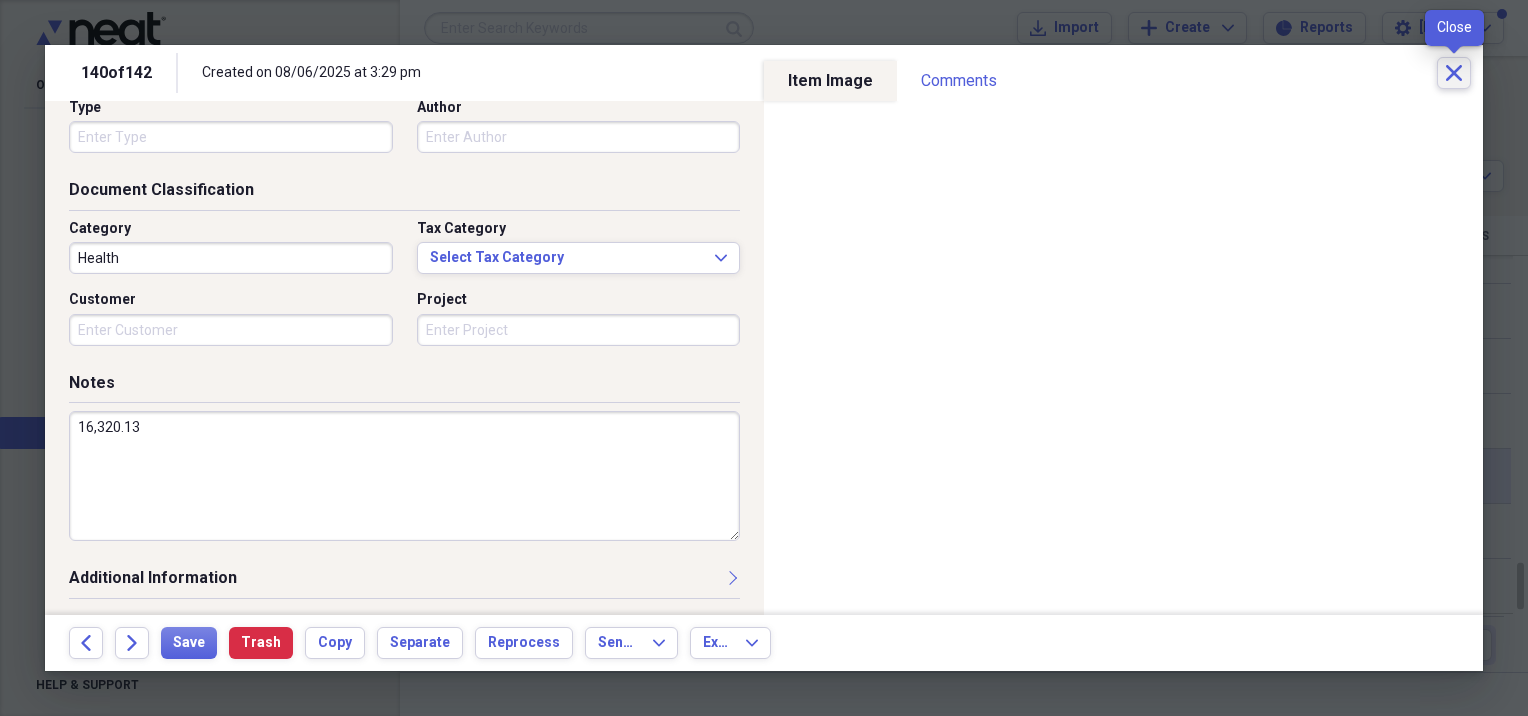 click on "Close" 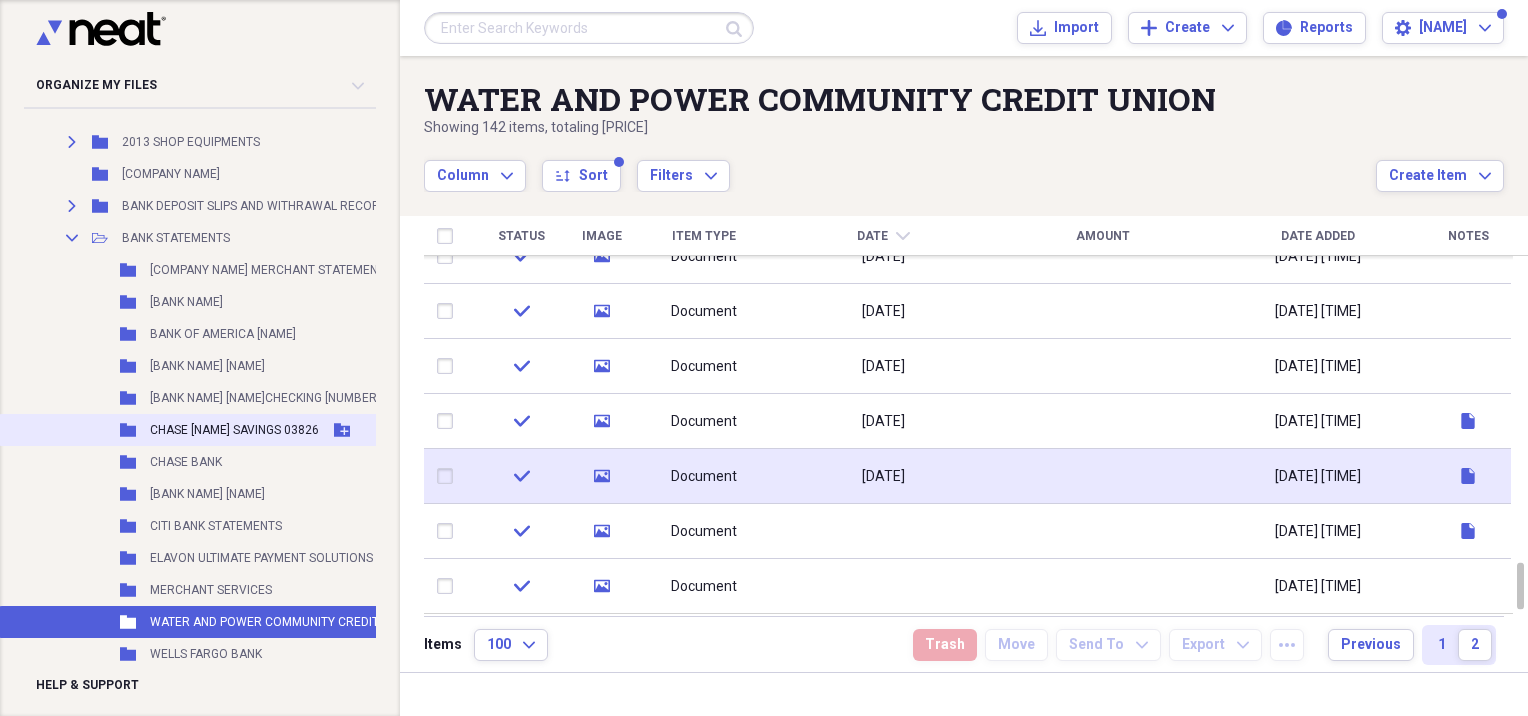 scroll, scrollTop: 300, scrollLeft: 0, axis: vertical 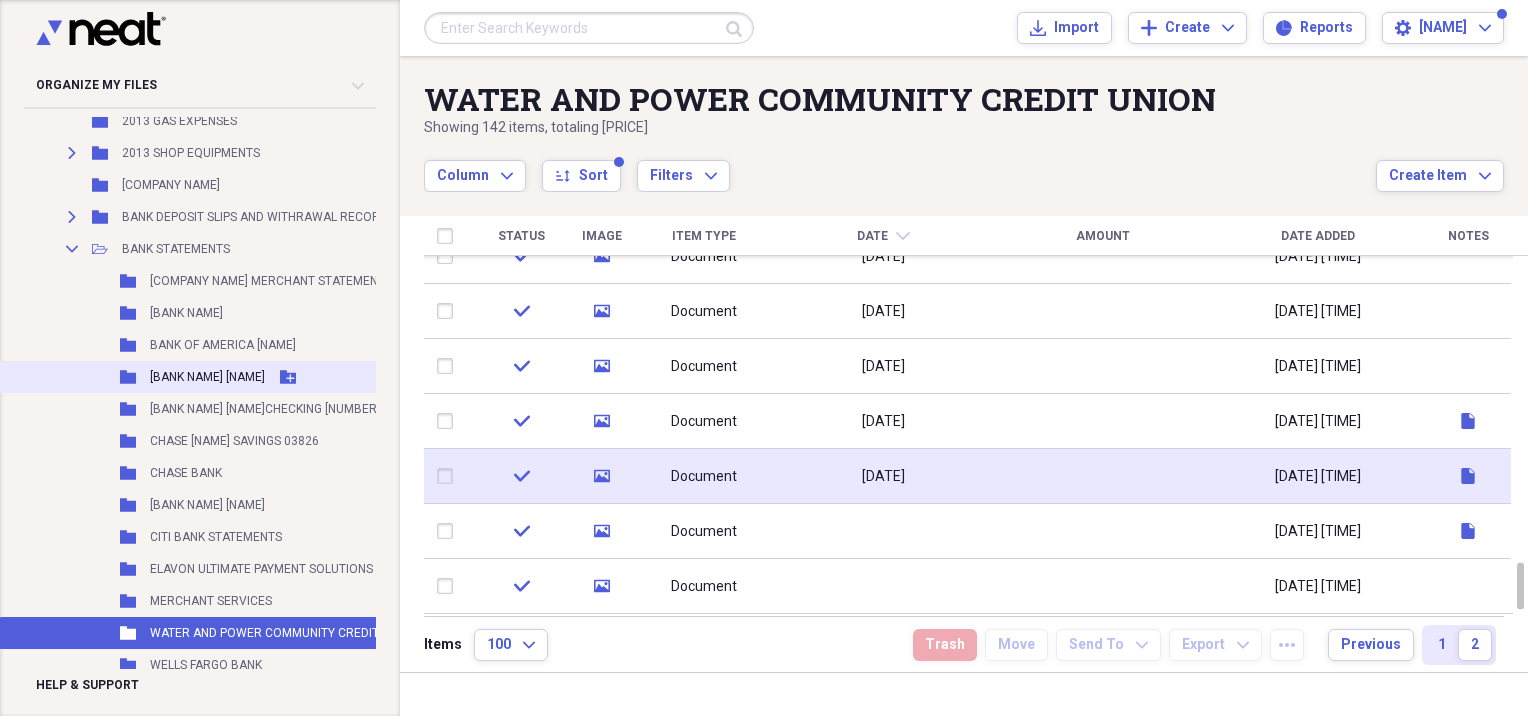 click on "[BANK NAME] [NAME]" at bounding box center [207, 377] 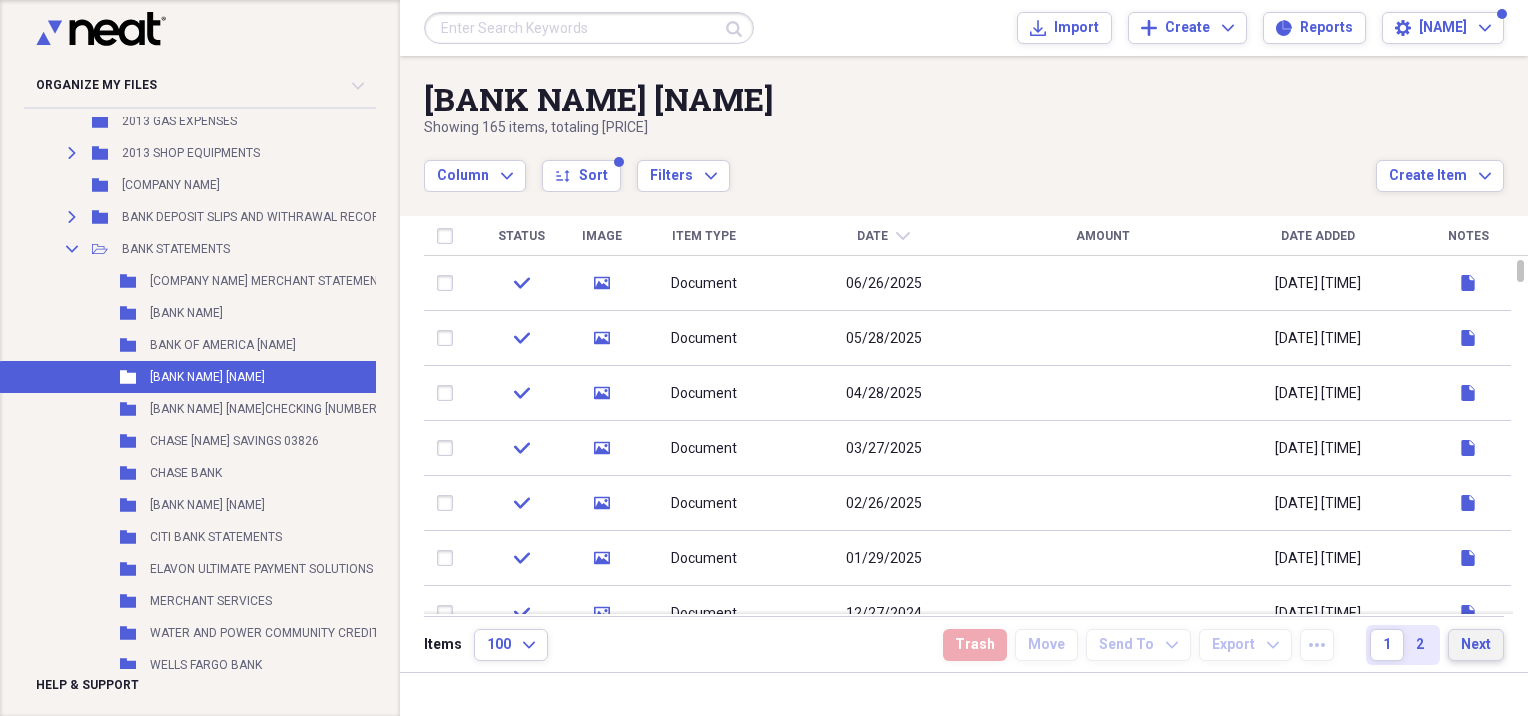 click on "Next" at bounding box center [1476, 645] 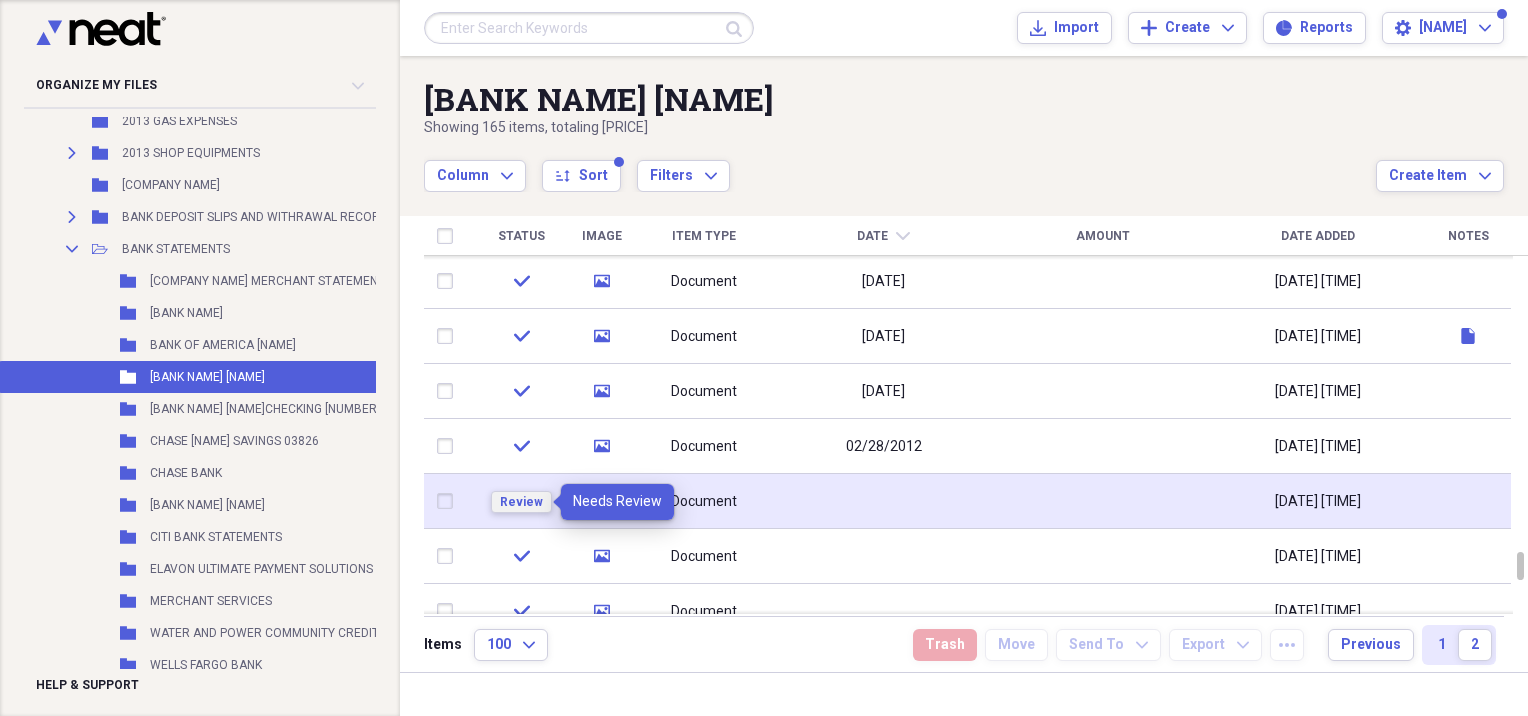 click on "Review" at bounding box center [521, 502] 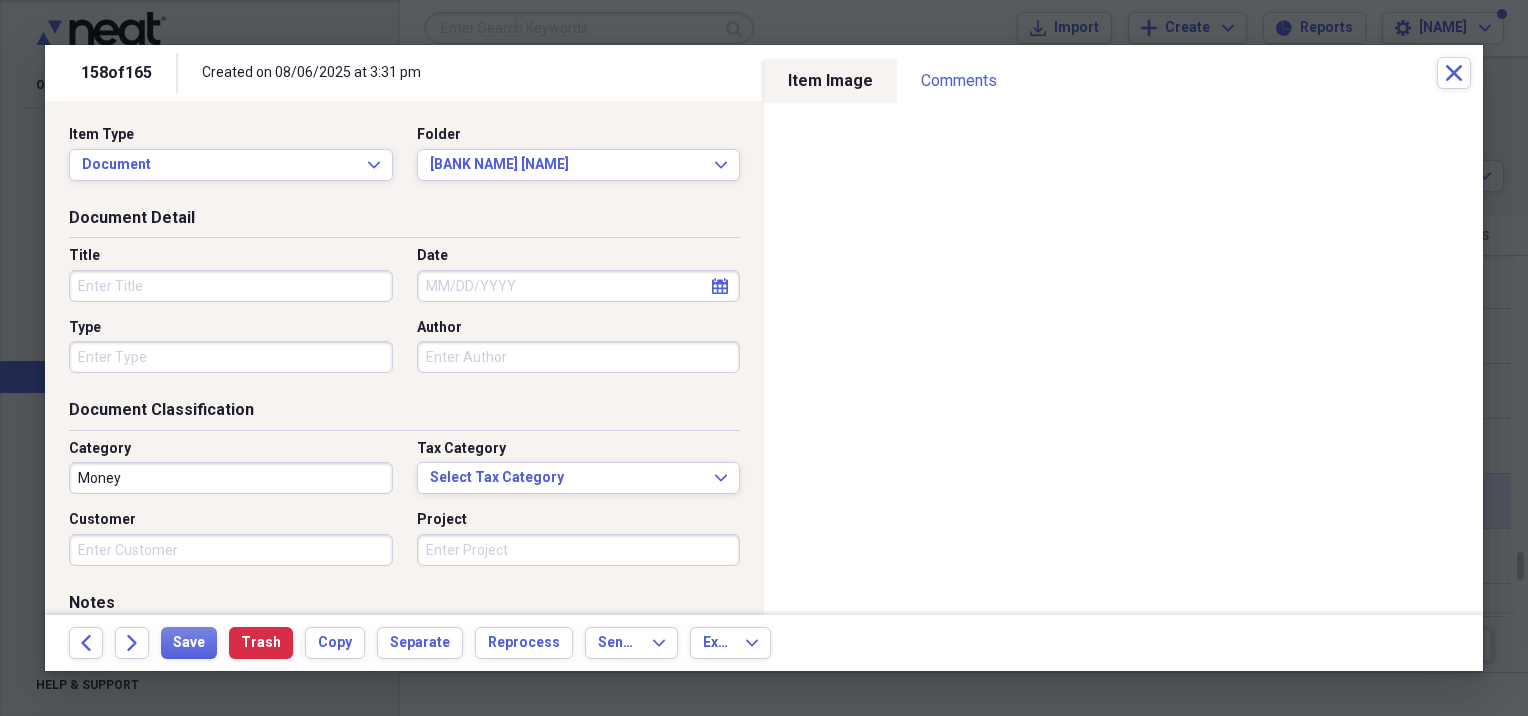 click 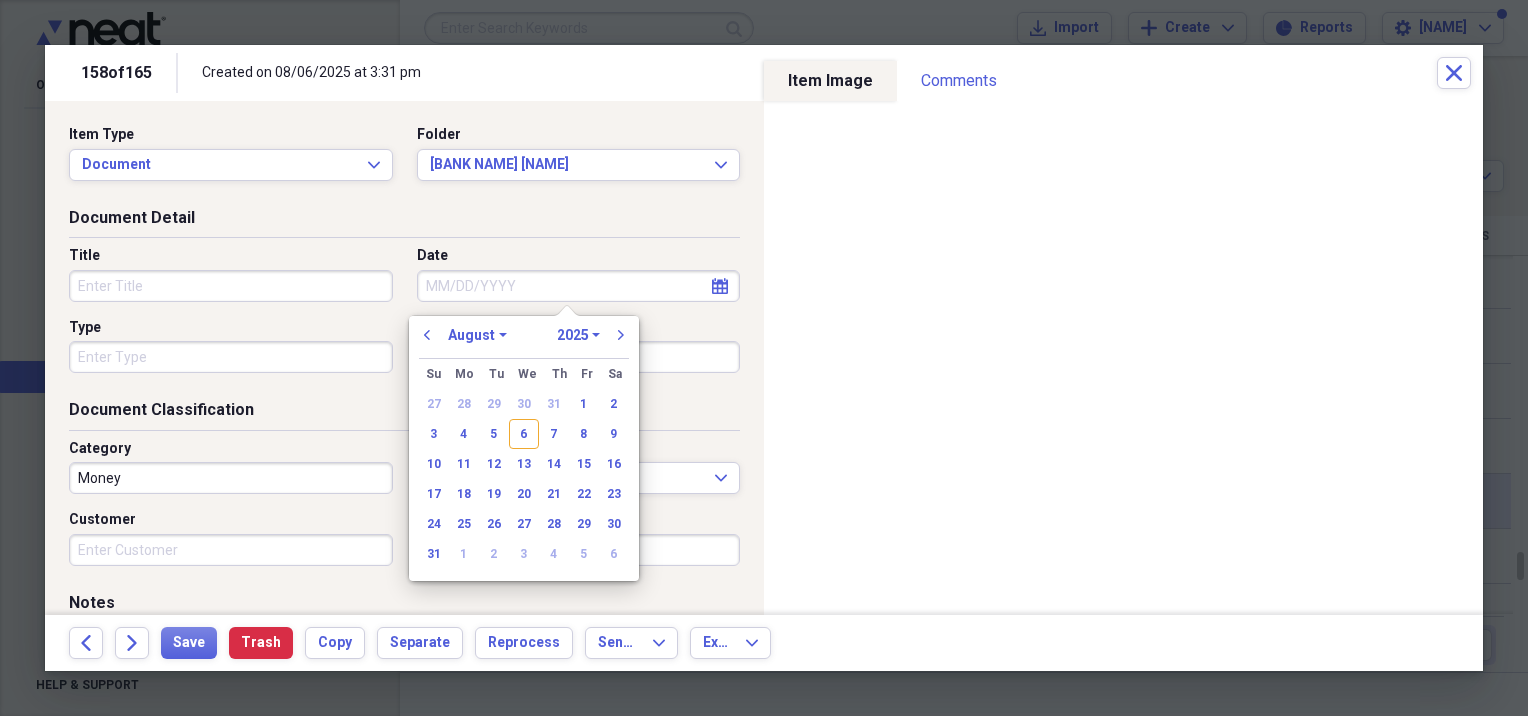 click on "previous January February March April May June July August September October November December 1970 1971 1972 1973 1974 1975 1976 1977 1978 1979 1980 1981 1982 1983 1984 1985 1986 1987 1988 1989 1990 1991 1992 1993 1994 1995 1996 1997 1998 1999 2000 2001 2002 2003 2004 2005 2006 2007 2008 2009 2010 2011 2012 2013 2014 2015 2016 2017 2018 2019 2020 2021 2022 2023 2024 2025 2026 2027 2028 2029 2030 2031 2032 2033 2034 2035 next" at bounding box center [524, 341] 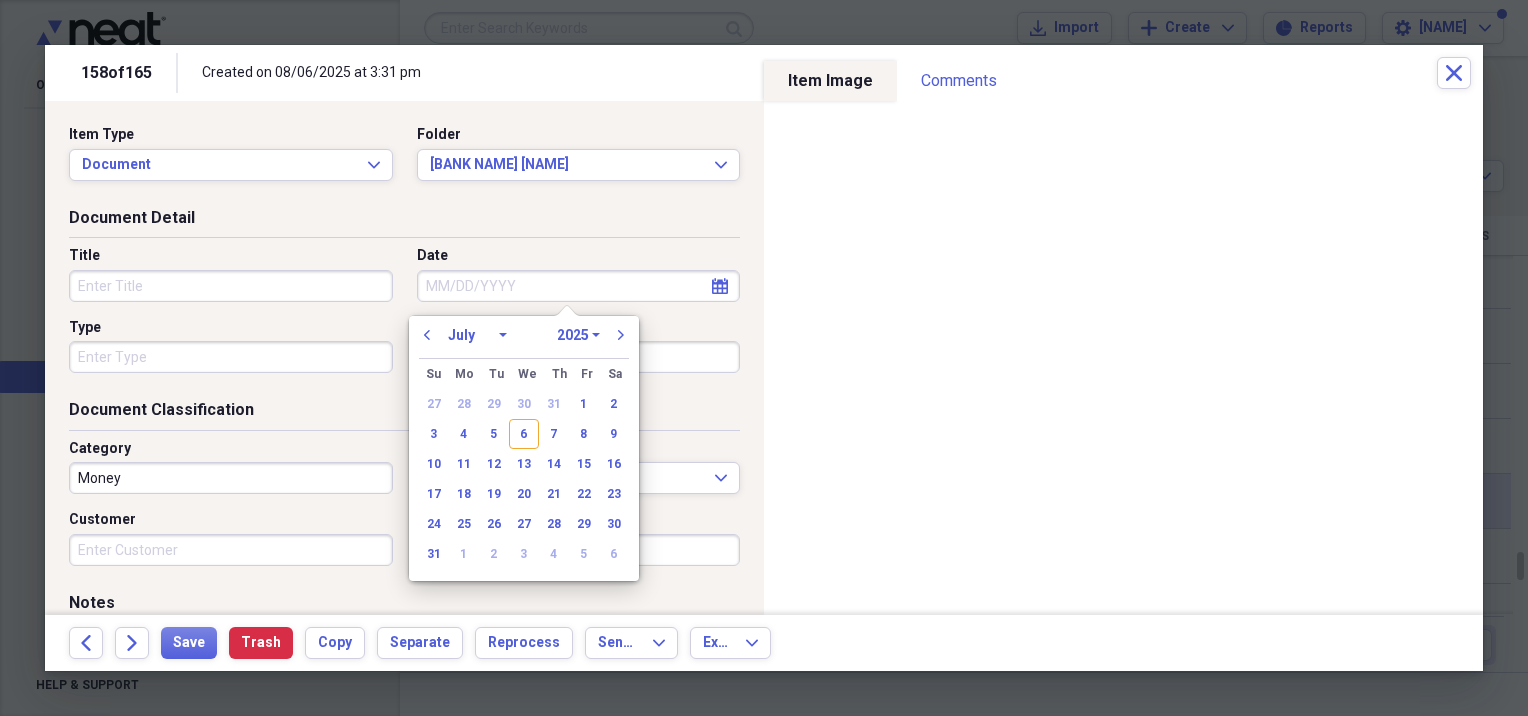 click on "January February March April May June July August September October November December" at bounding box center (477, 335) 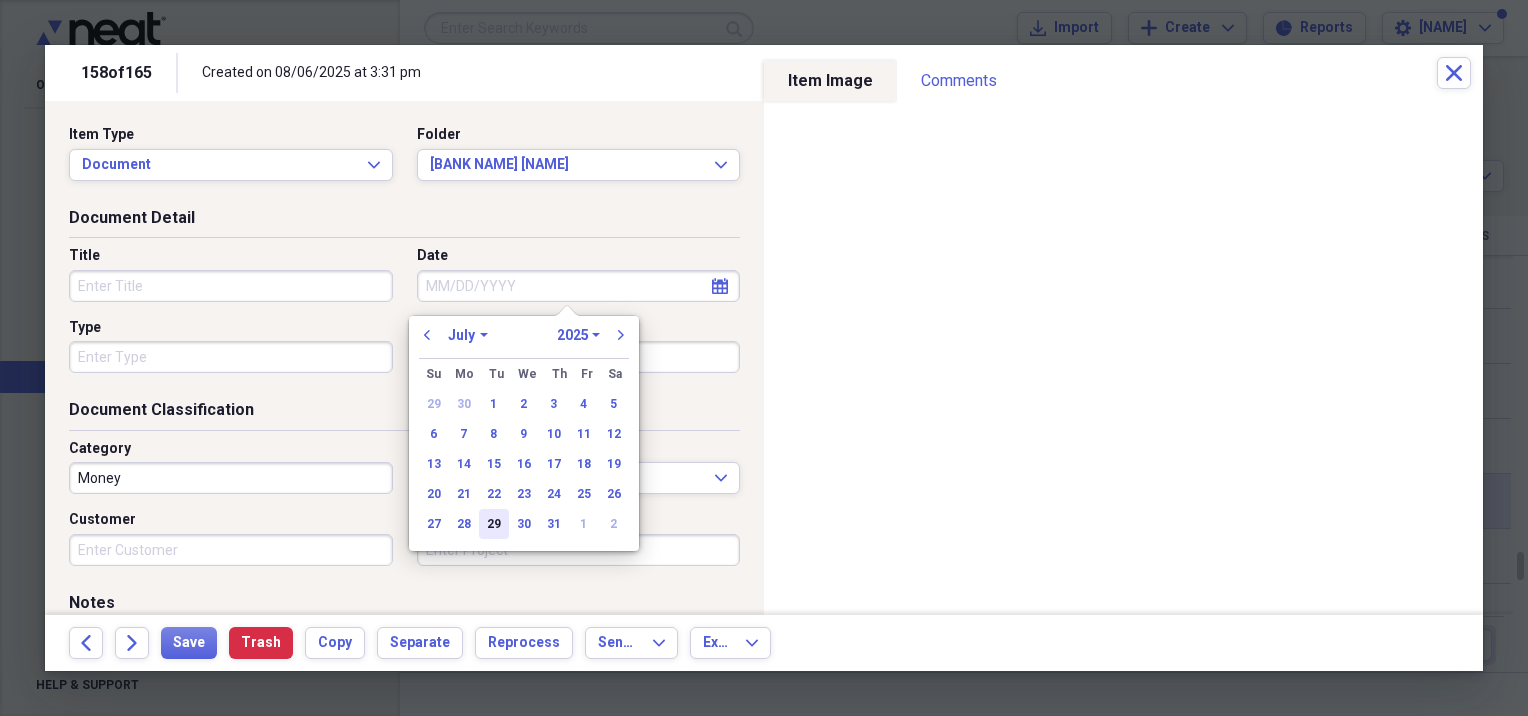 click on "29" at bounding box center (494, 524) 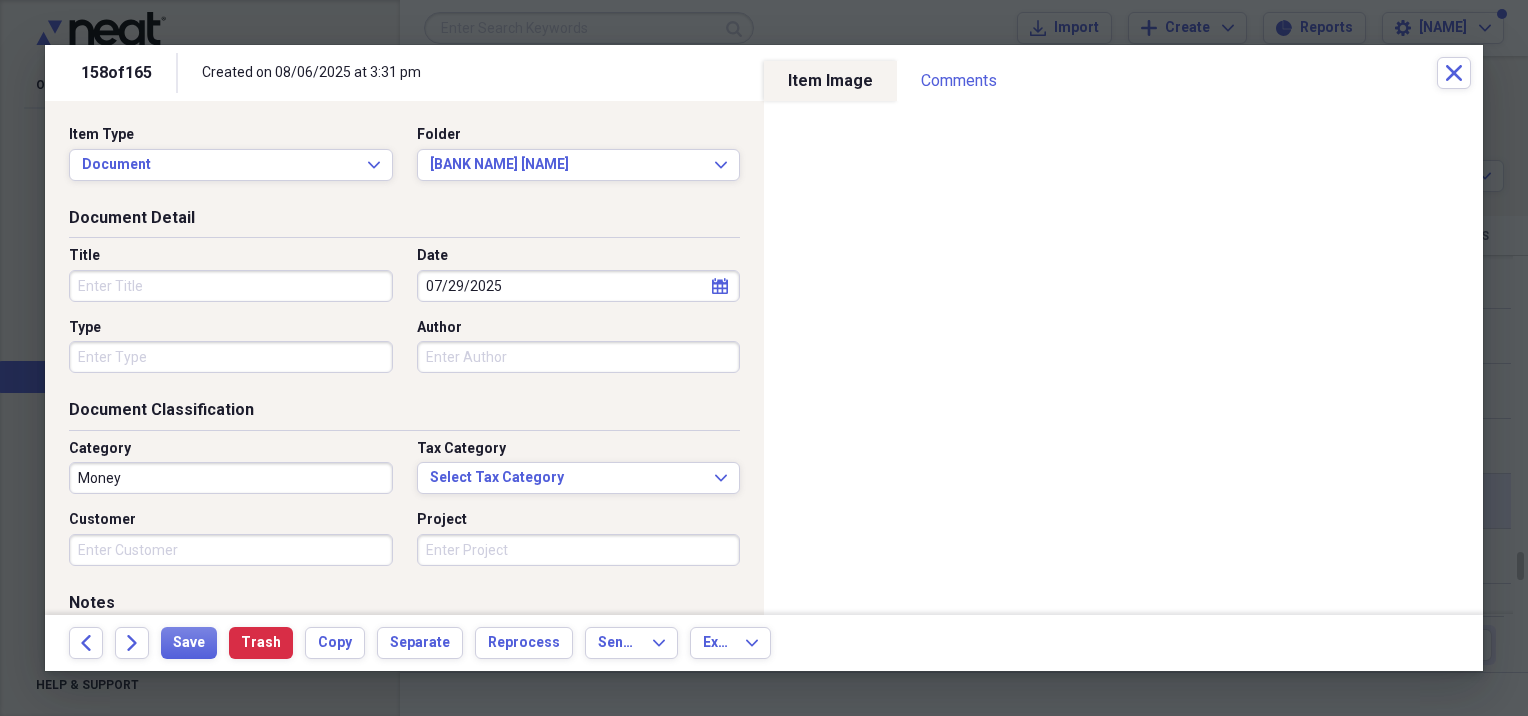 type on "07/29/2025" 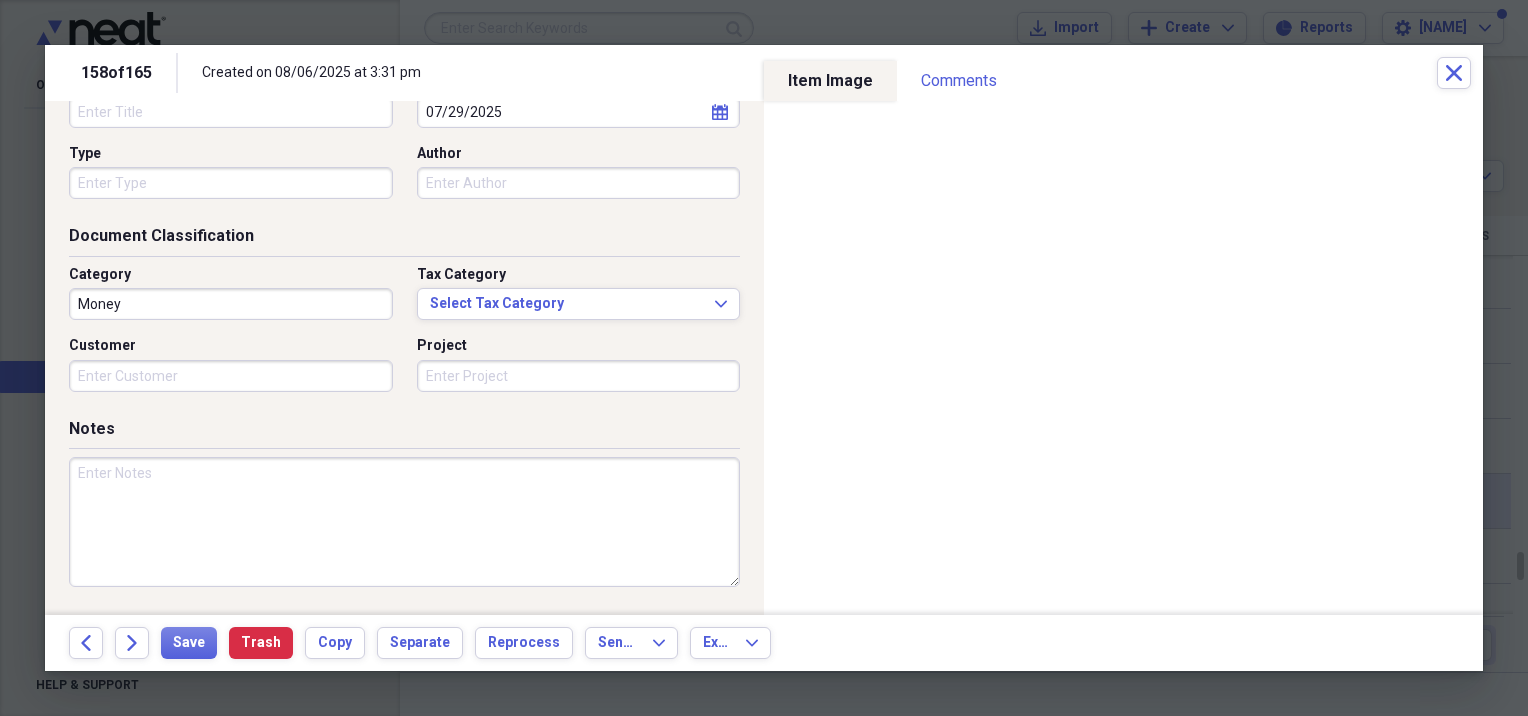 scroll, scrollTop: 200, scrollLeft: 0, axis: vertical 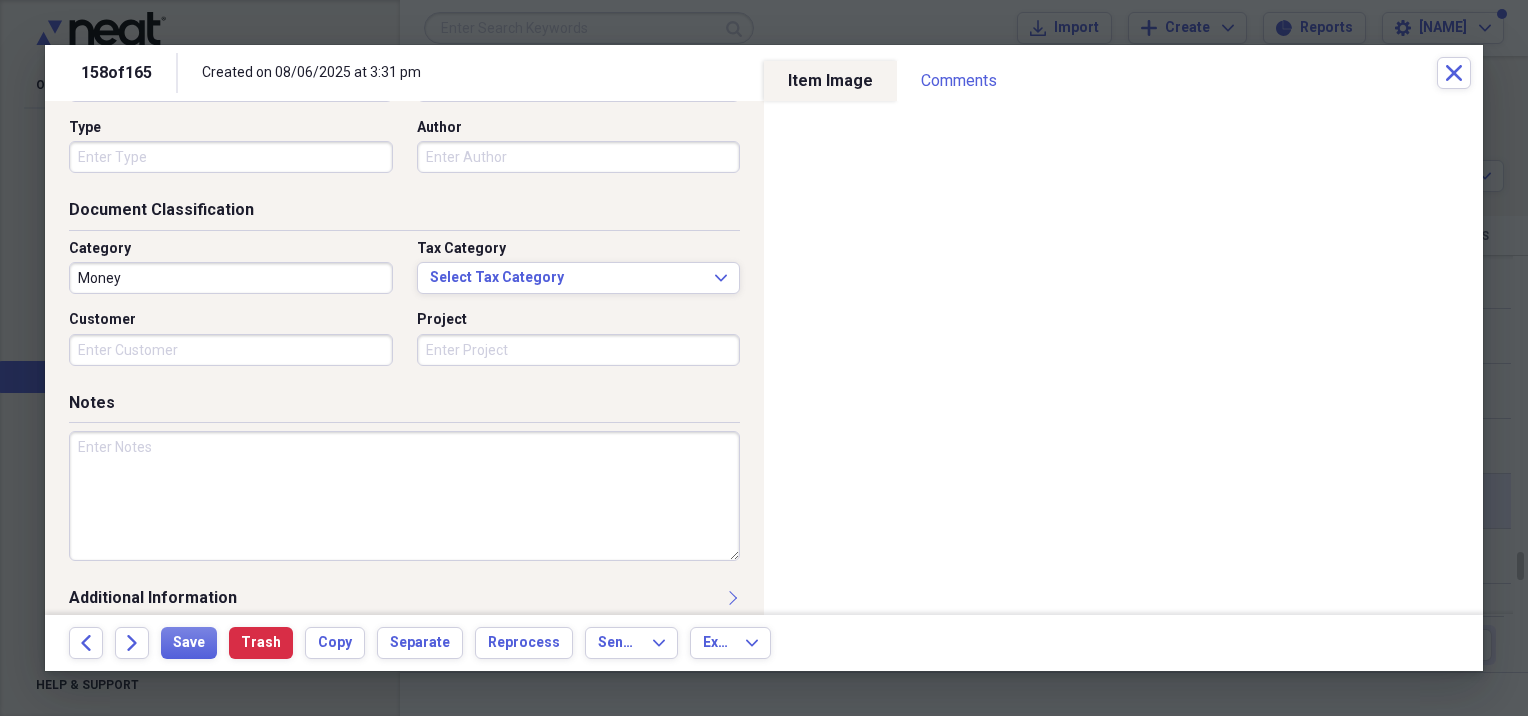 click at bounding box center (404, 496) 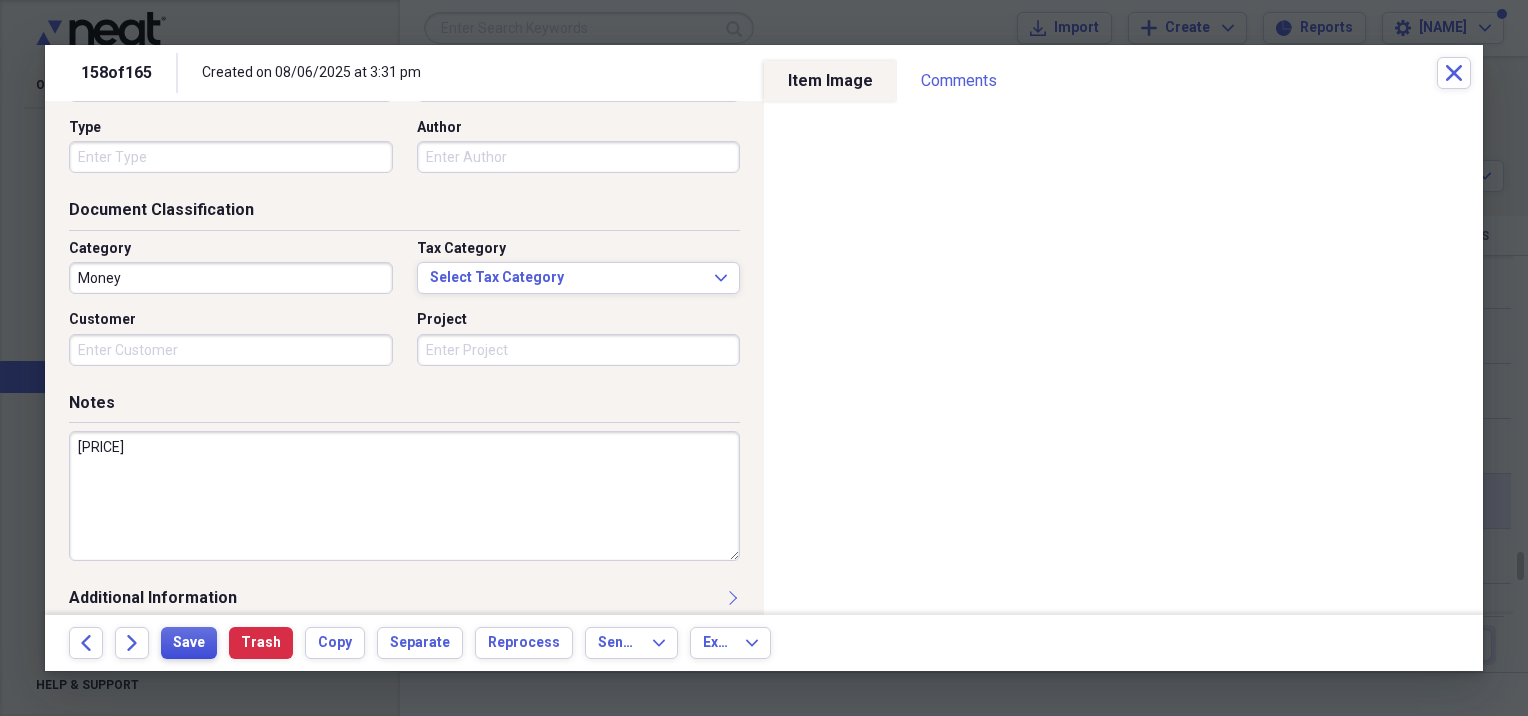 type on "[PRICE]" 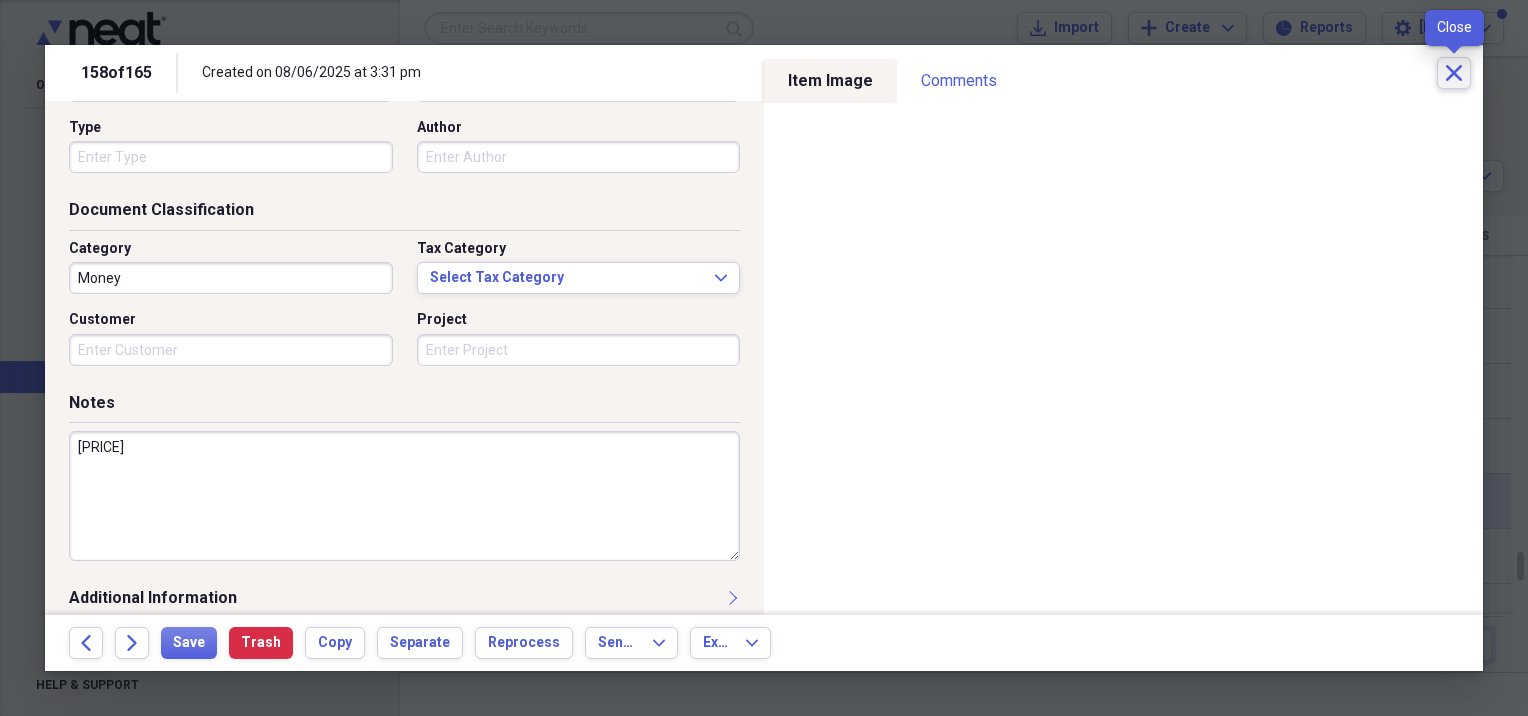 click on "Close" 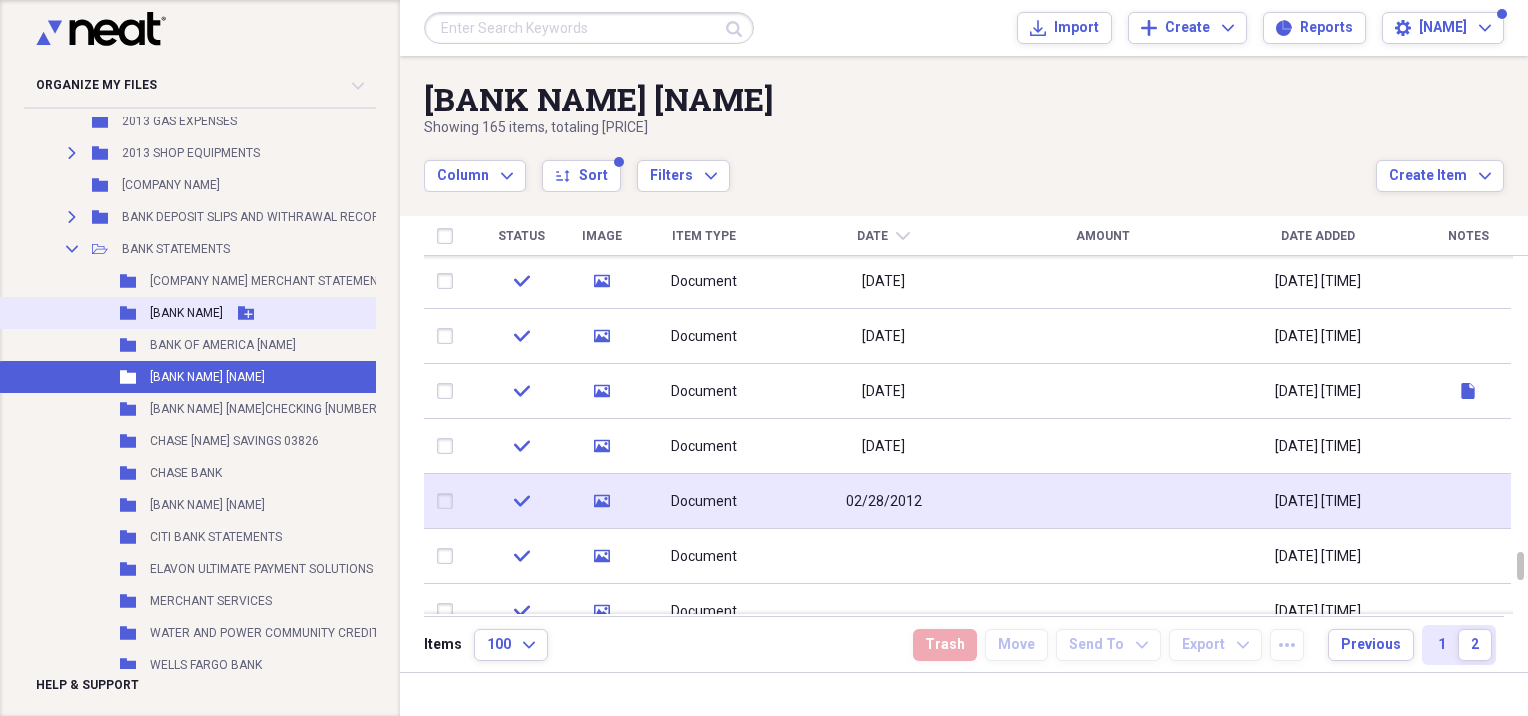 click on "[BANK NAME]" at bounding box center (186, 313) 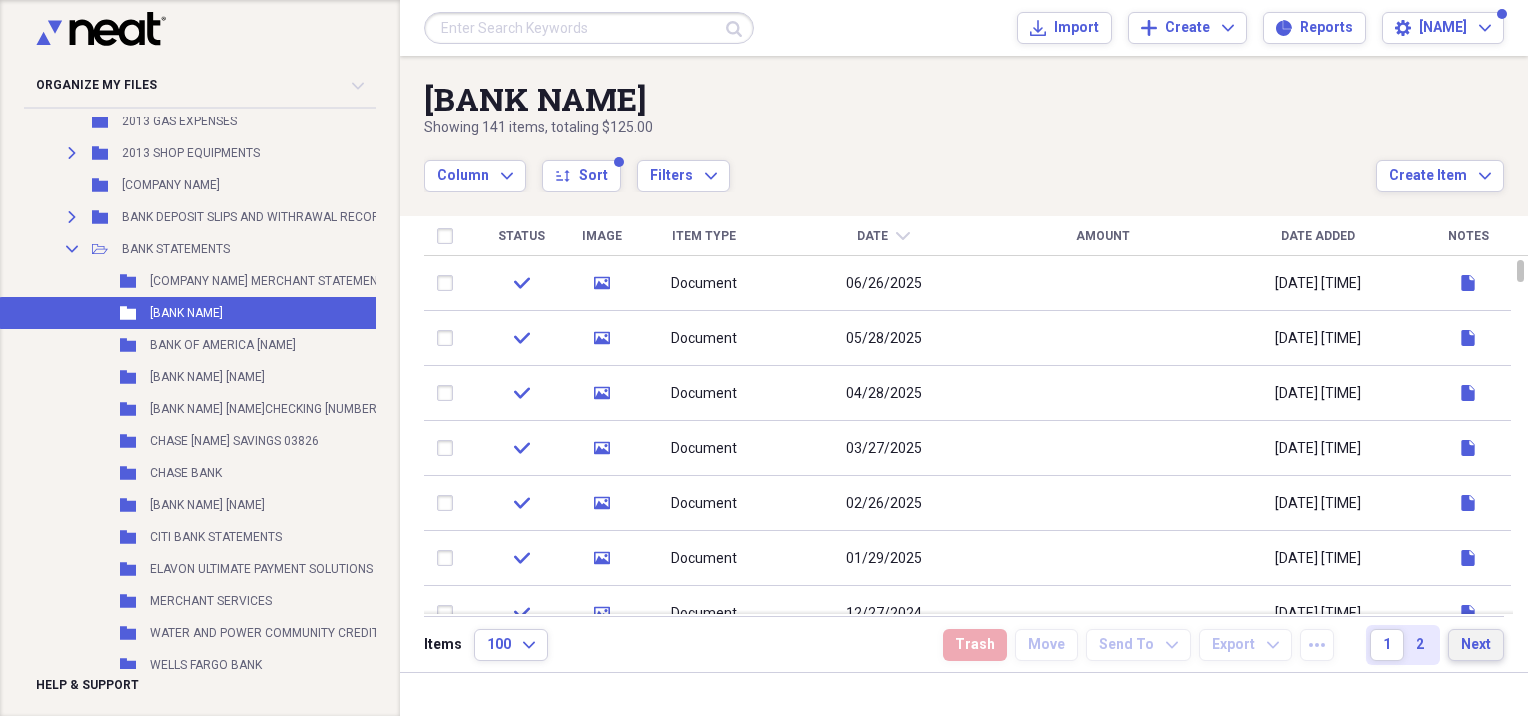 click on "Next" at bounding box center (1476, 645) 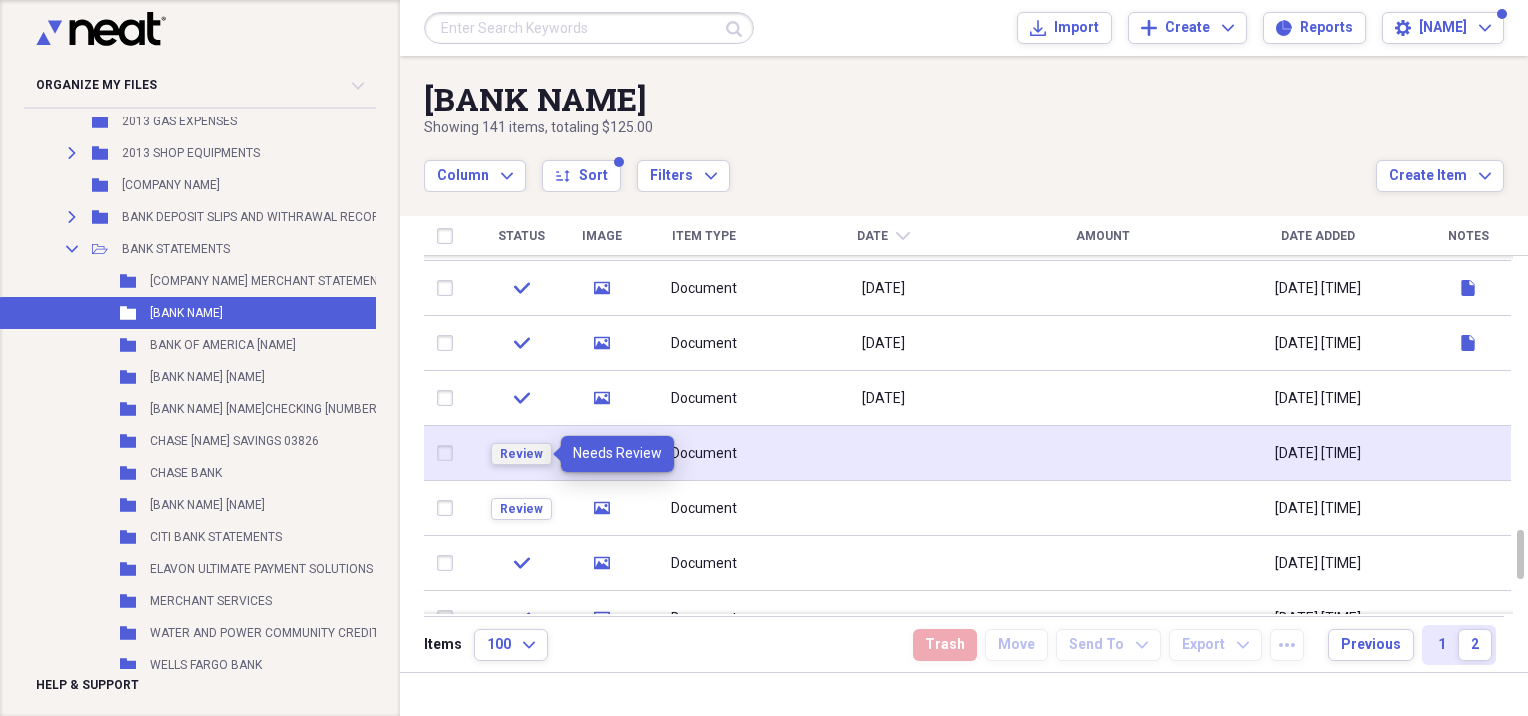 click on "Review" at bounding box center (521, 454) 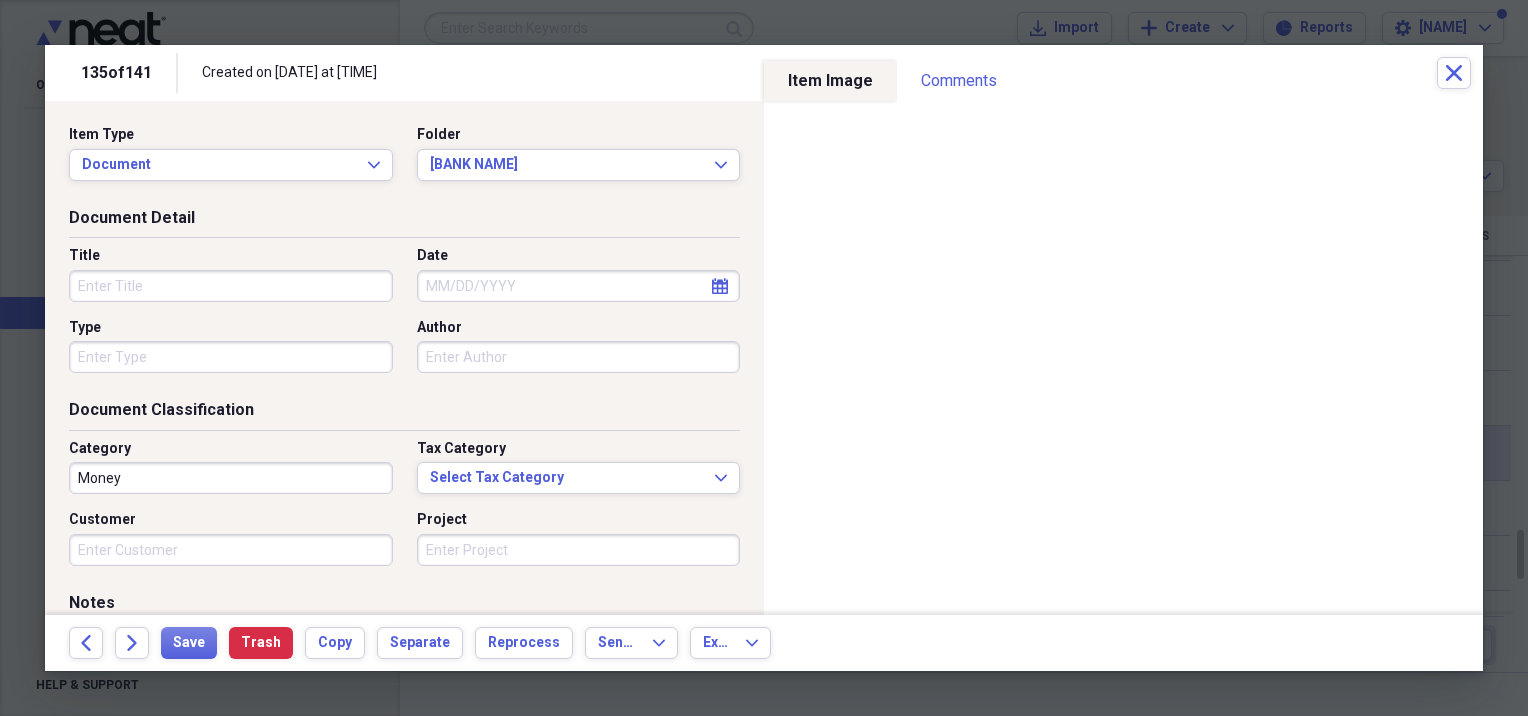 click on "calendar Calendar" at bounding box center (720, 286) 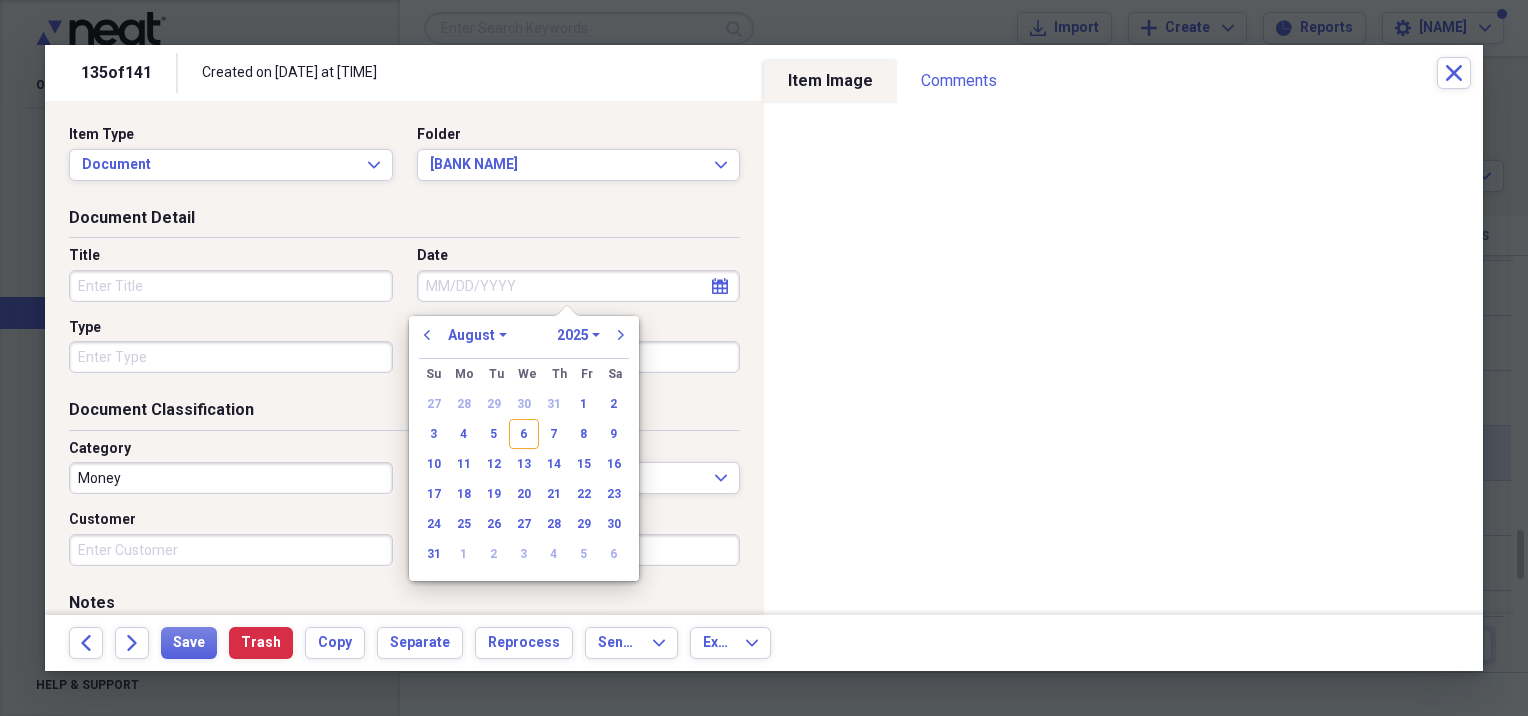 click on "January February March April May June July August September October November December" at bounding box center (477, 335) 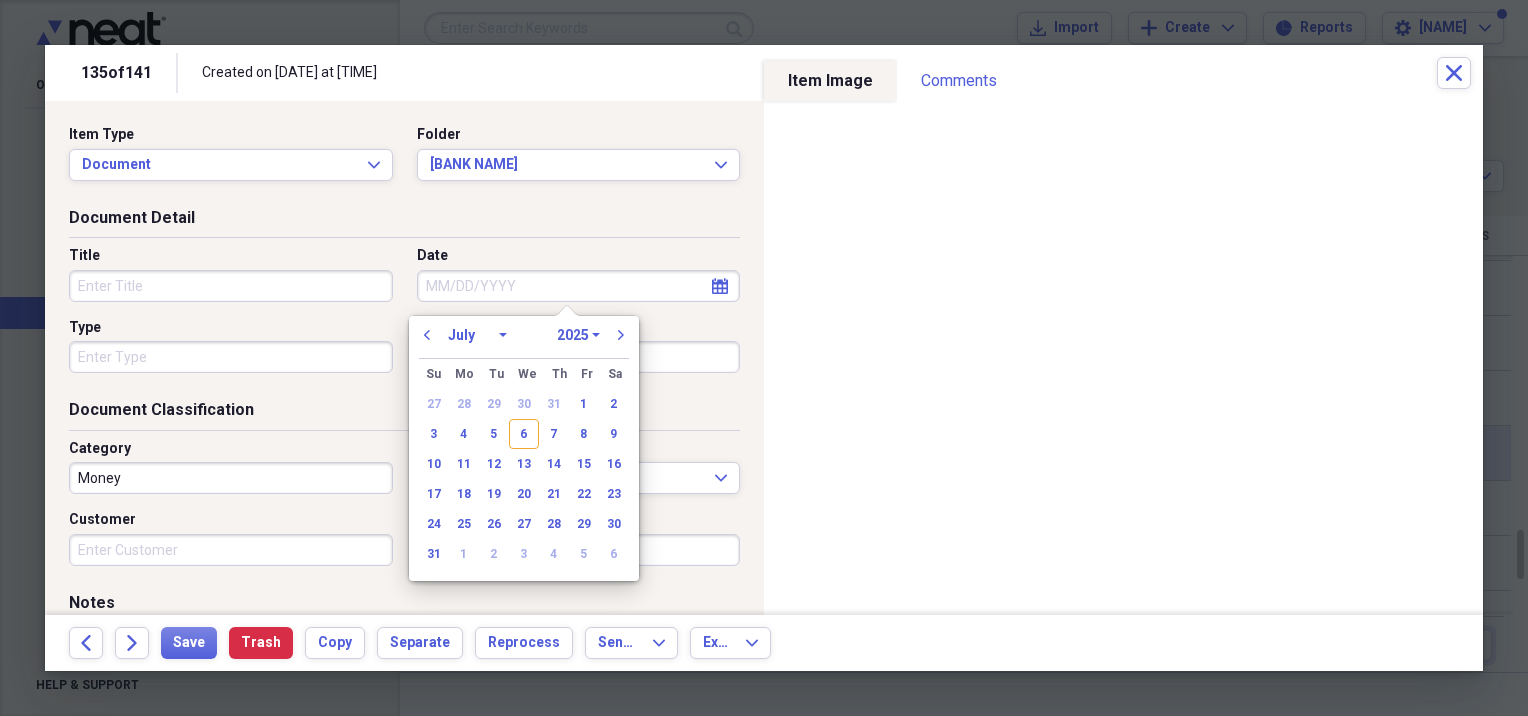 click on "January February March April May June July August September October November December" at bounding box center [477, 335] 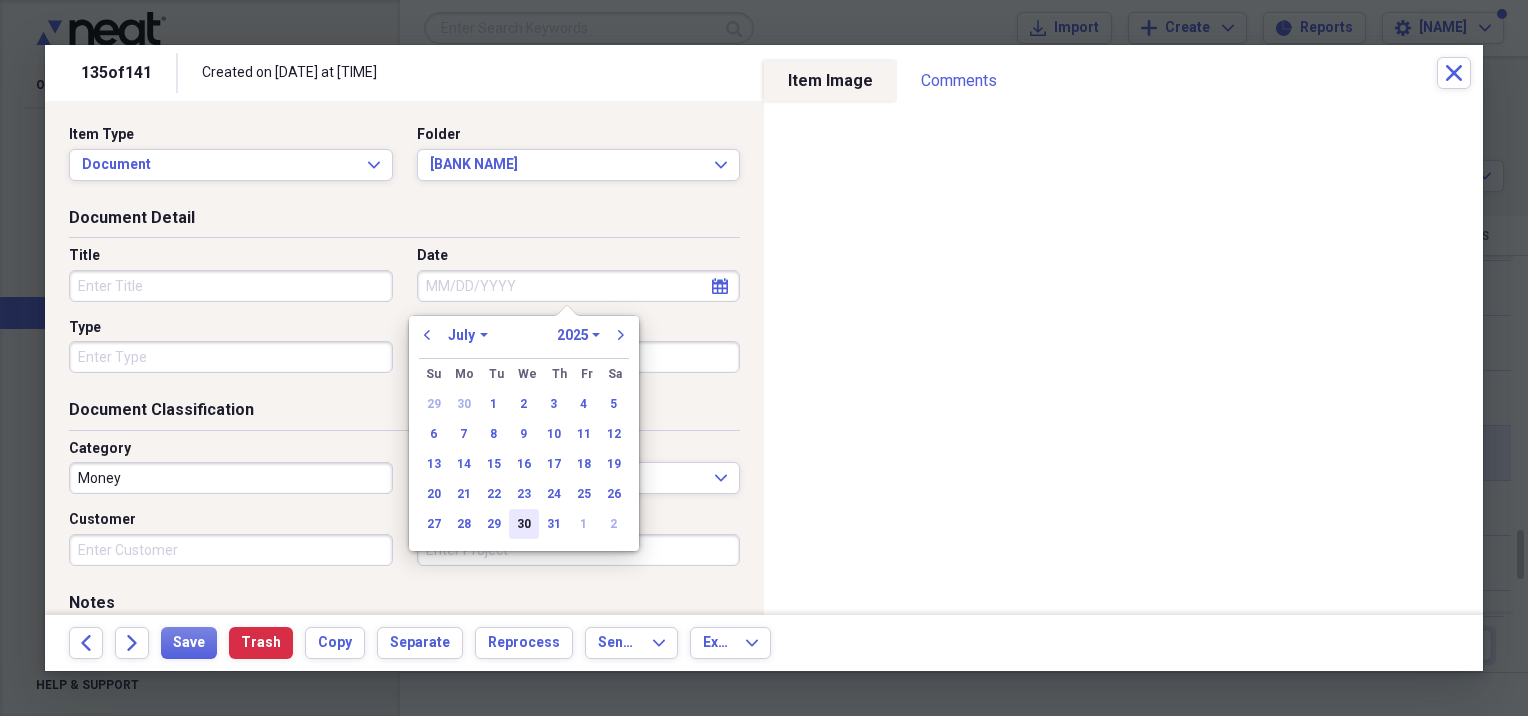 click on "30" at bounding box center (524, 524) 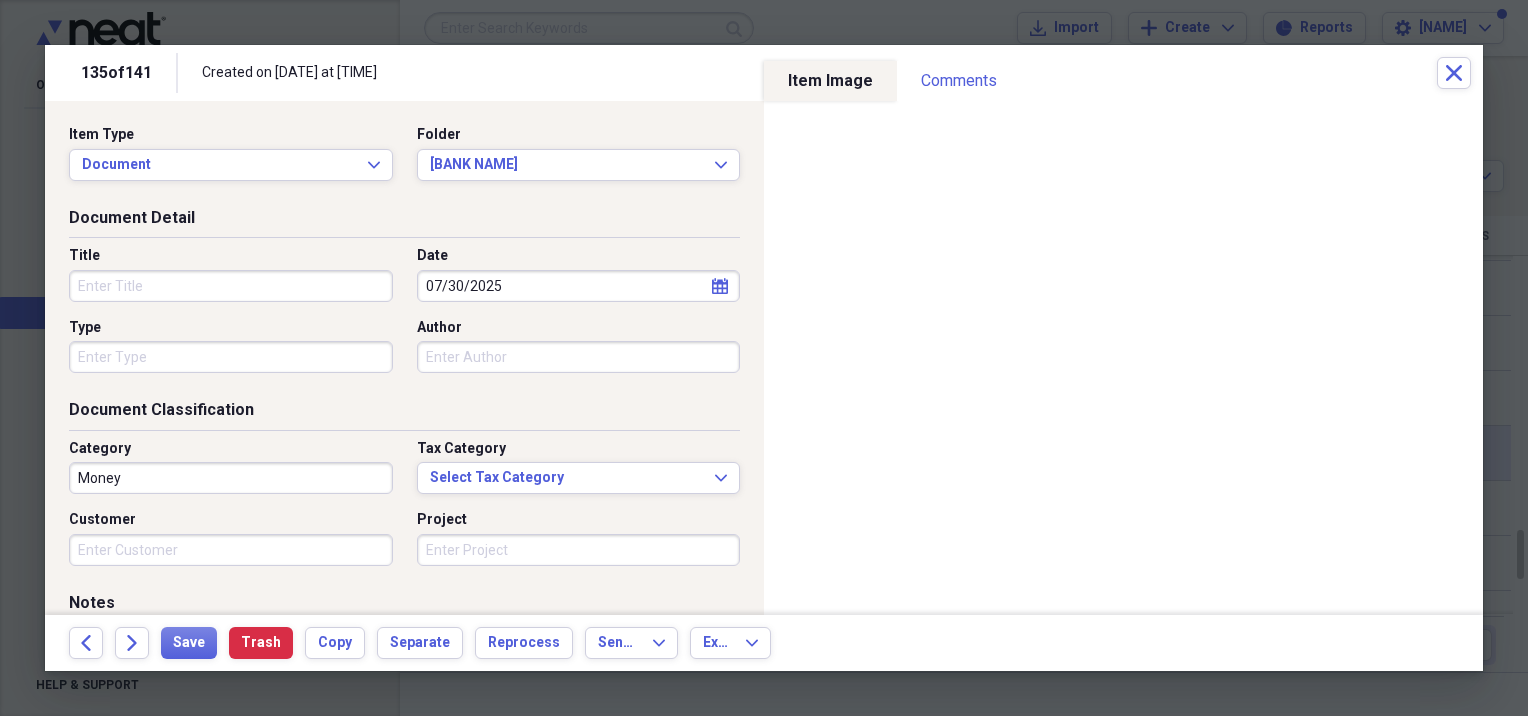 click on "calendar" 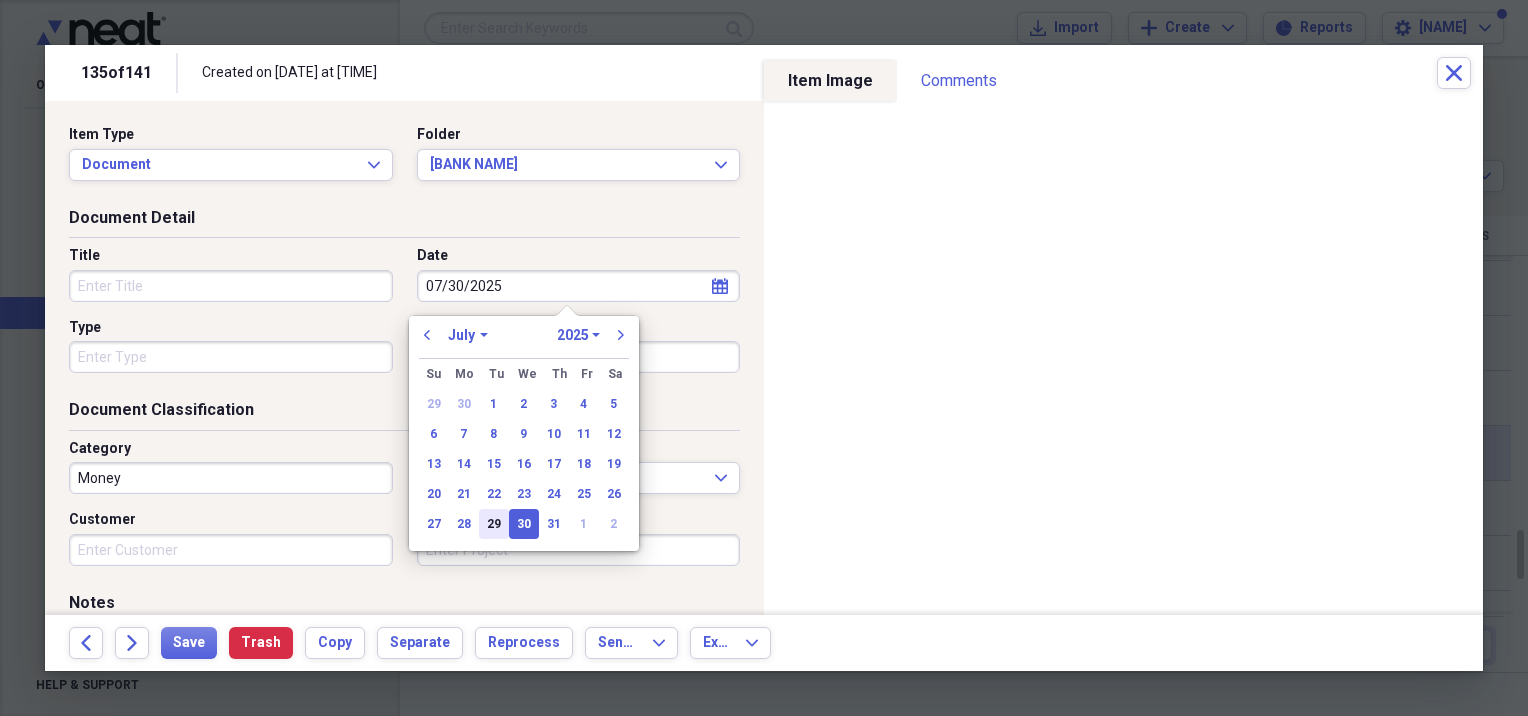 click on "29" at bounding box center [494, 524] 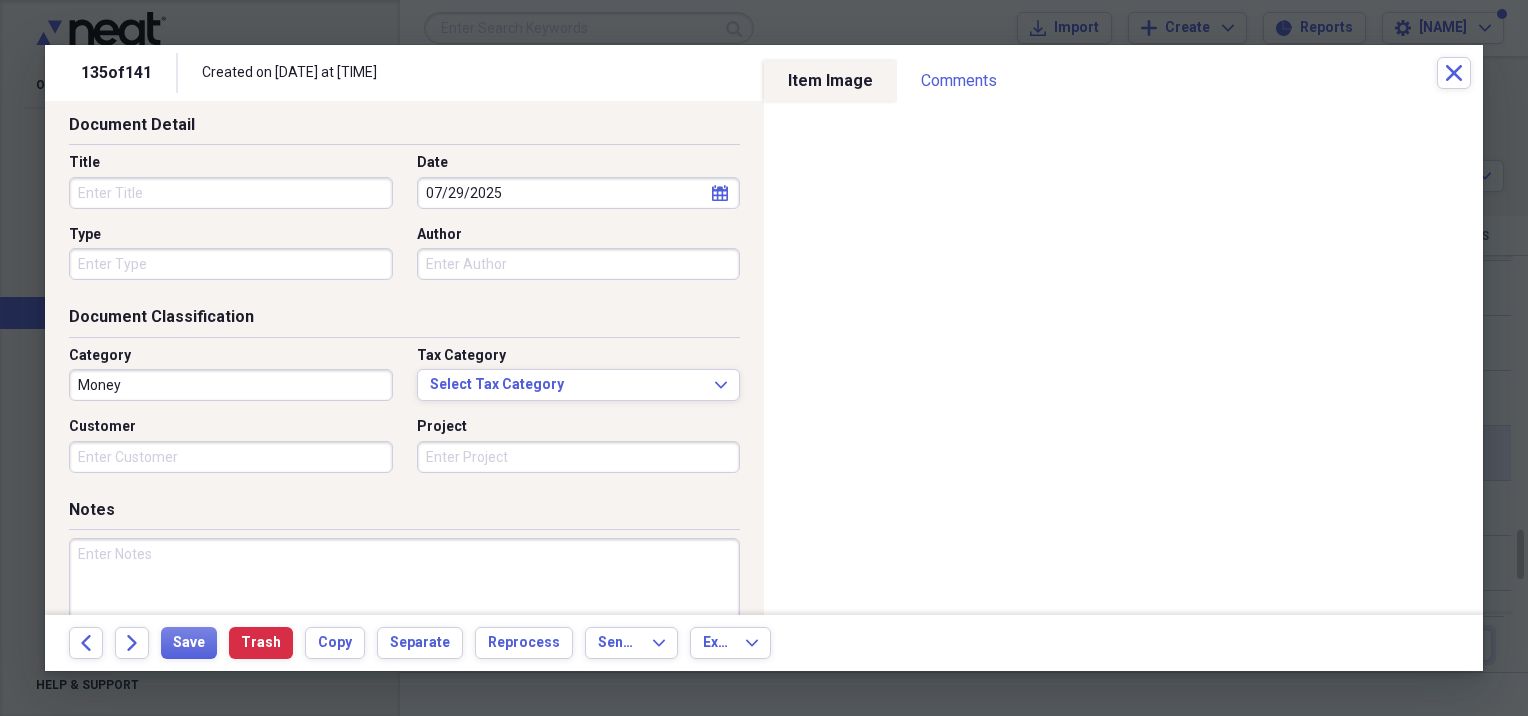scroll, scrollTop: 220, scrollLeft: 0, axis: vertical 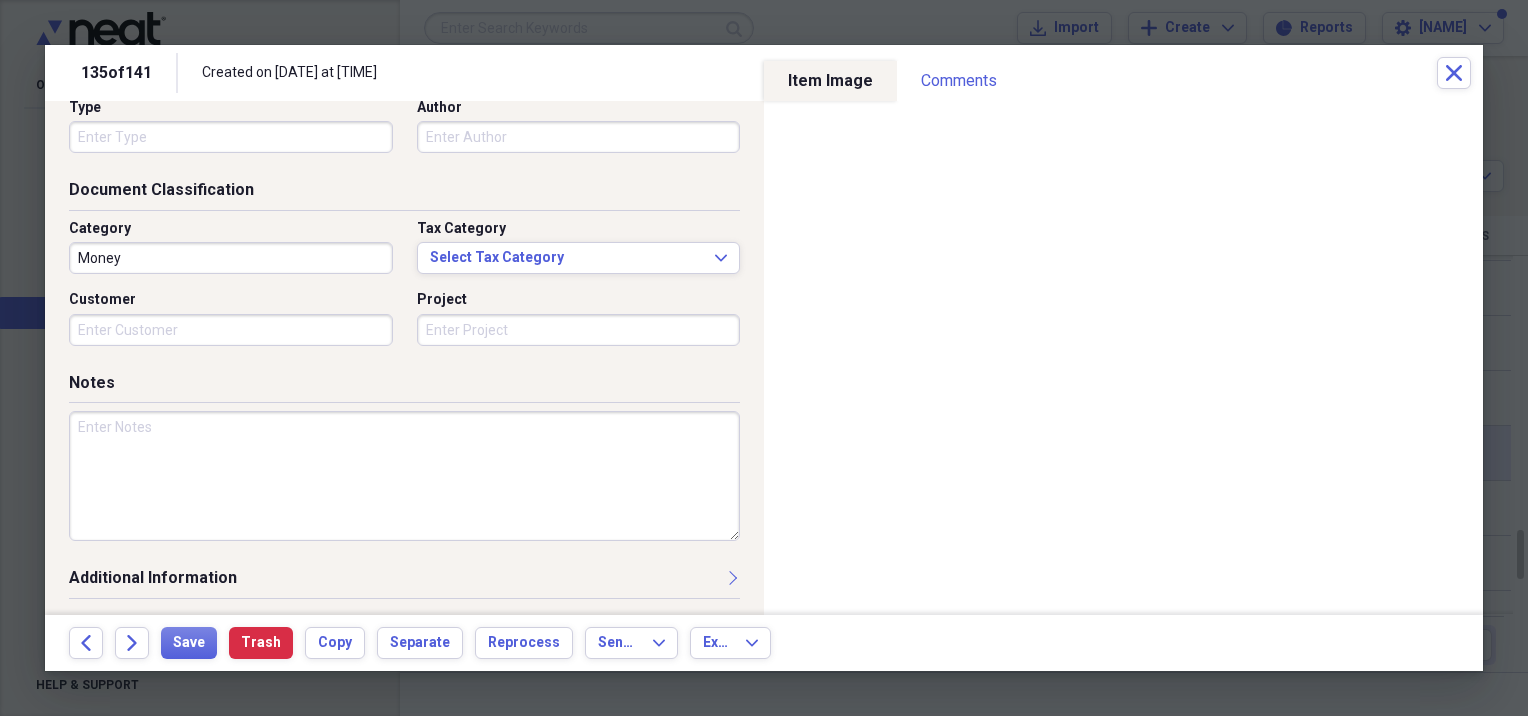 click at bounding box center (404, 476) 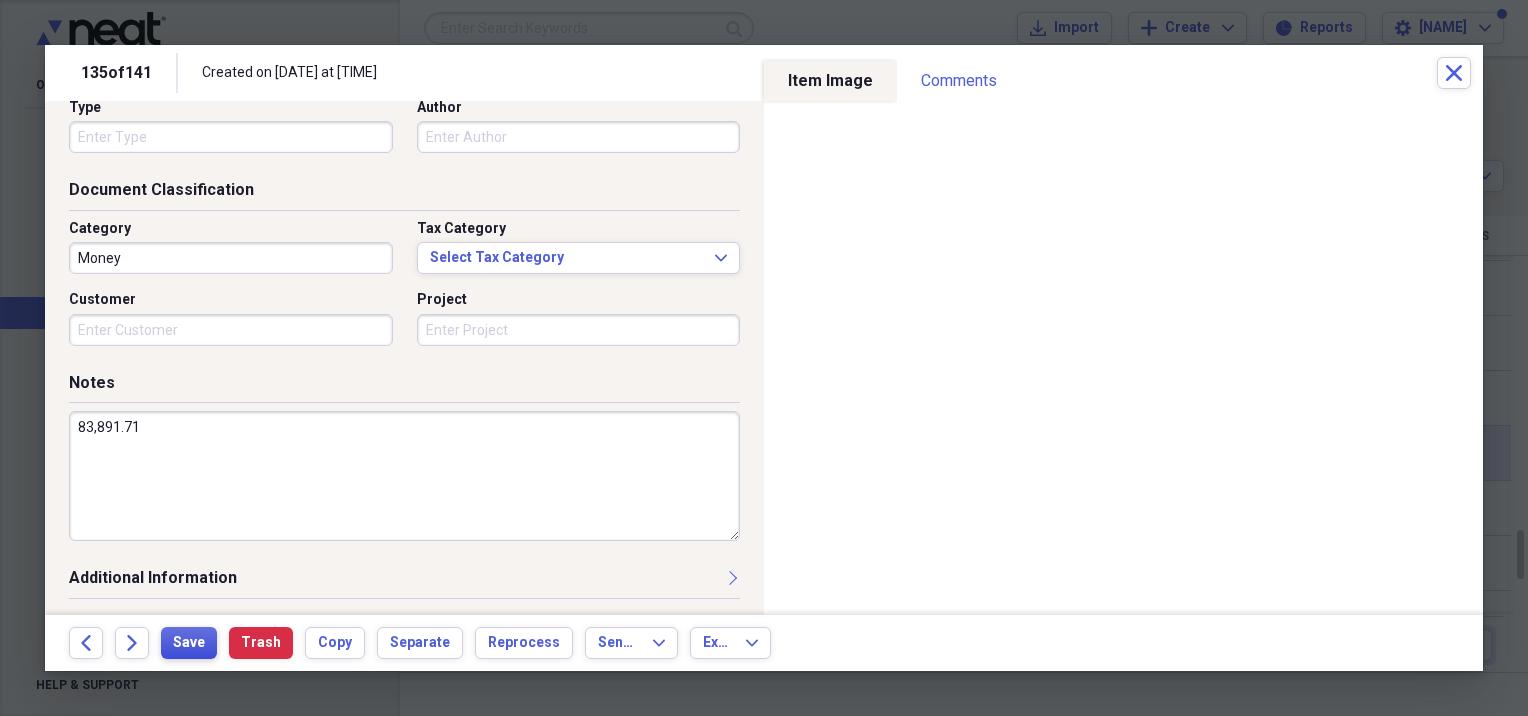 type on "83,891.71" 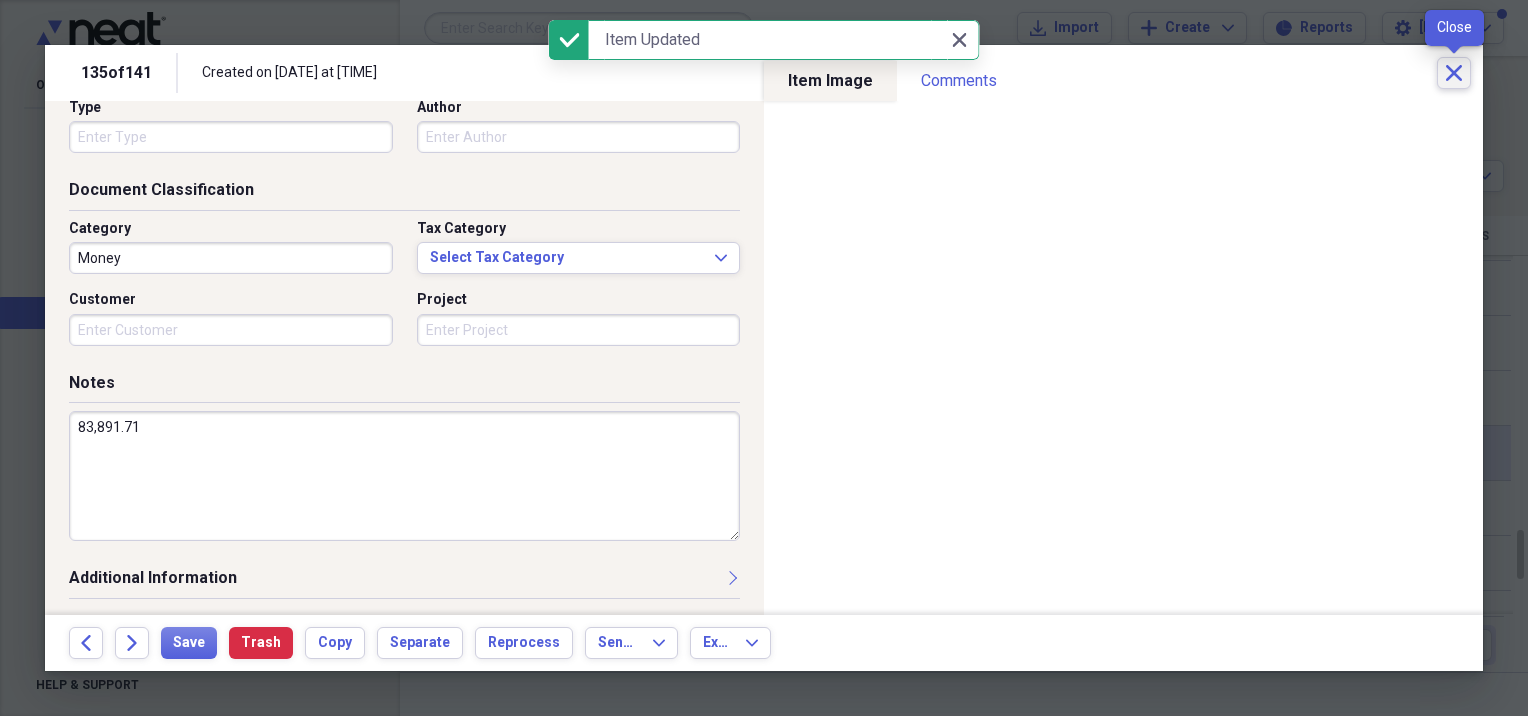 click on "Close" at bounding box center (1454, 73) 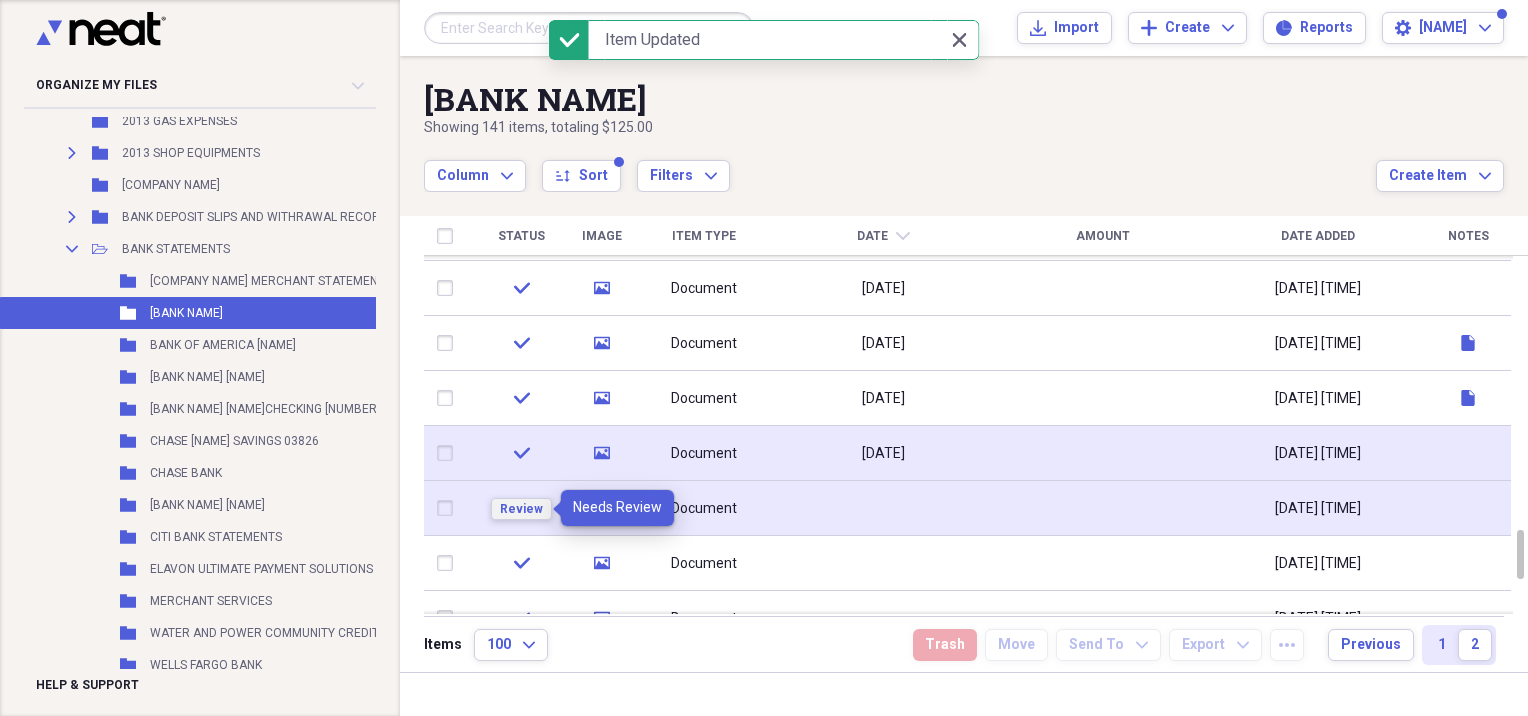 click on "Review" at bounding box center [521, 509] 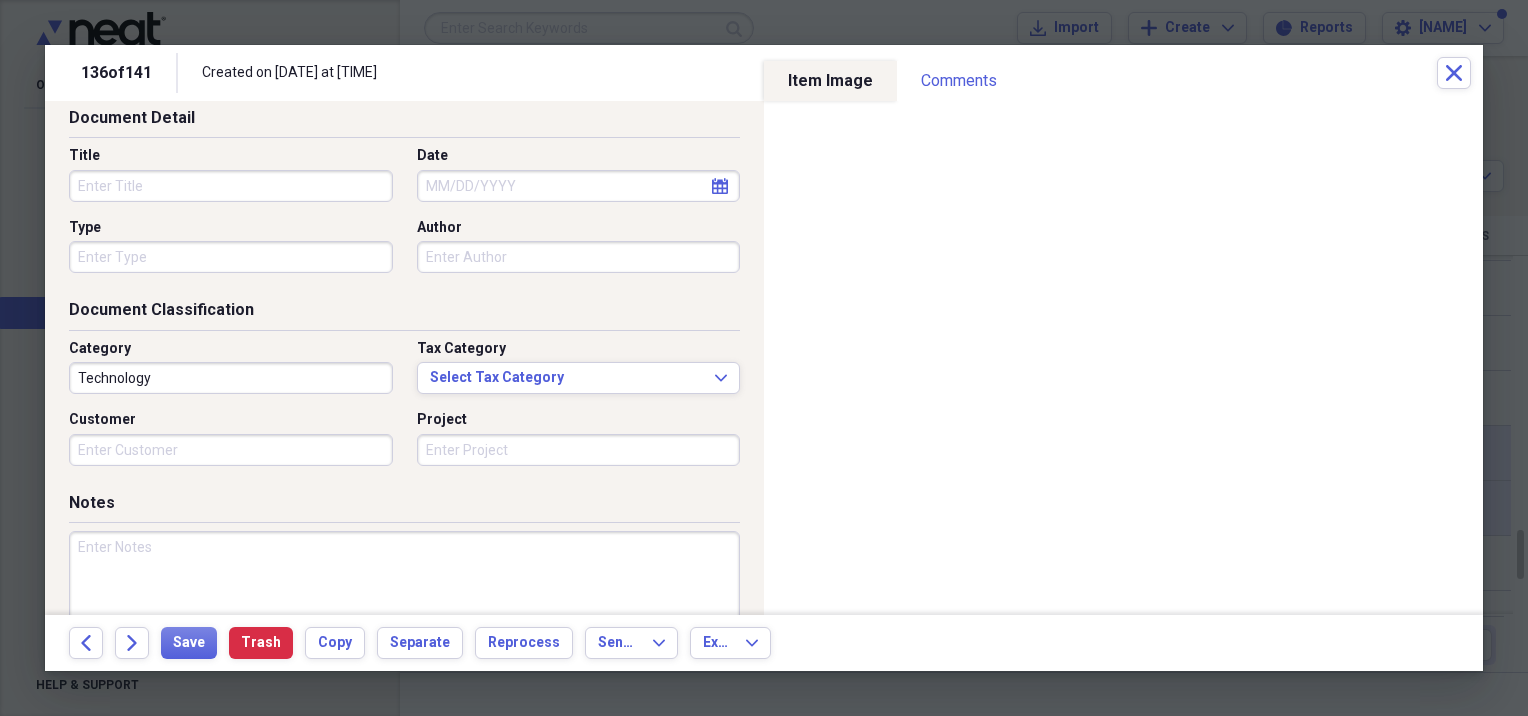 scroll, scrollTop: 200, scrollLeft: 0, axis: vertical 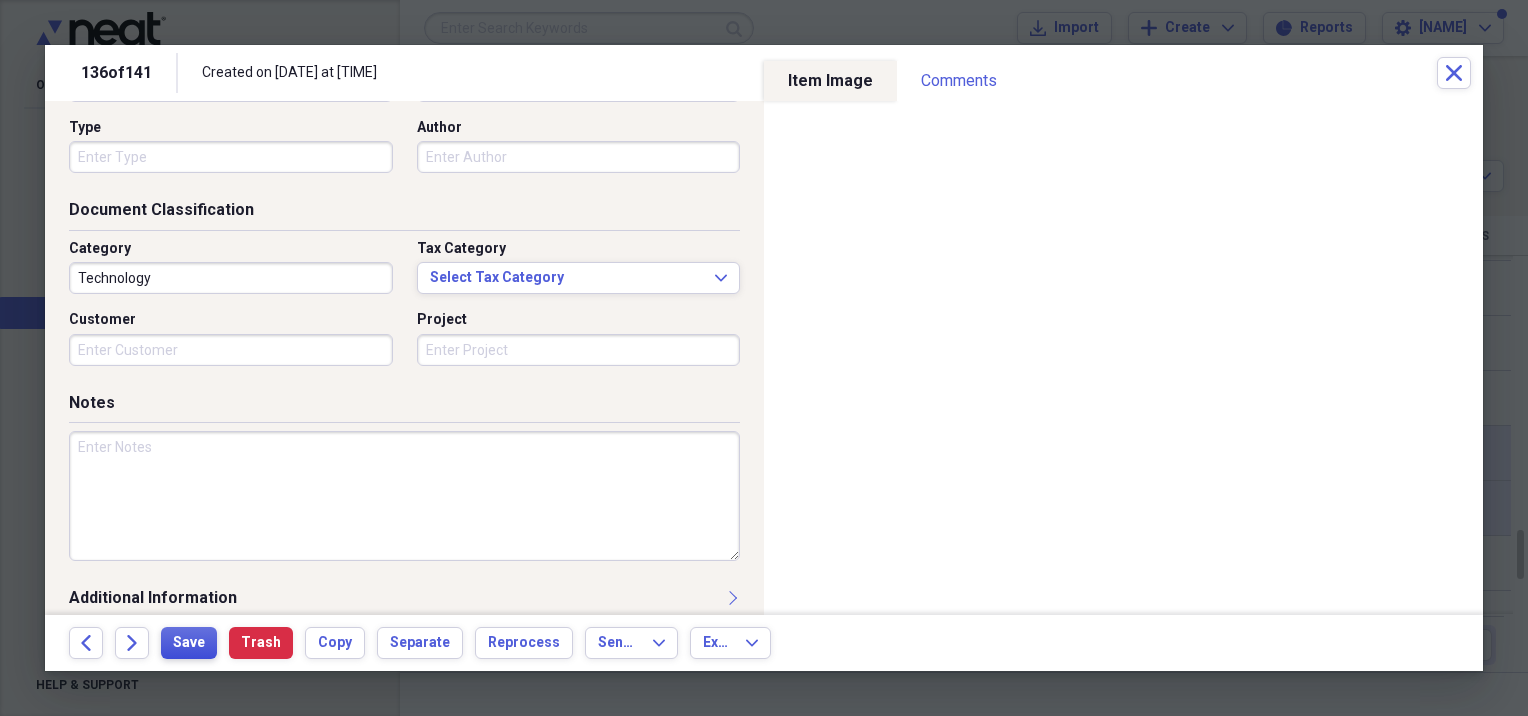 click on "Save" at bounding box center [189, 643] 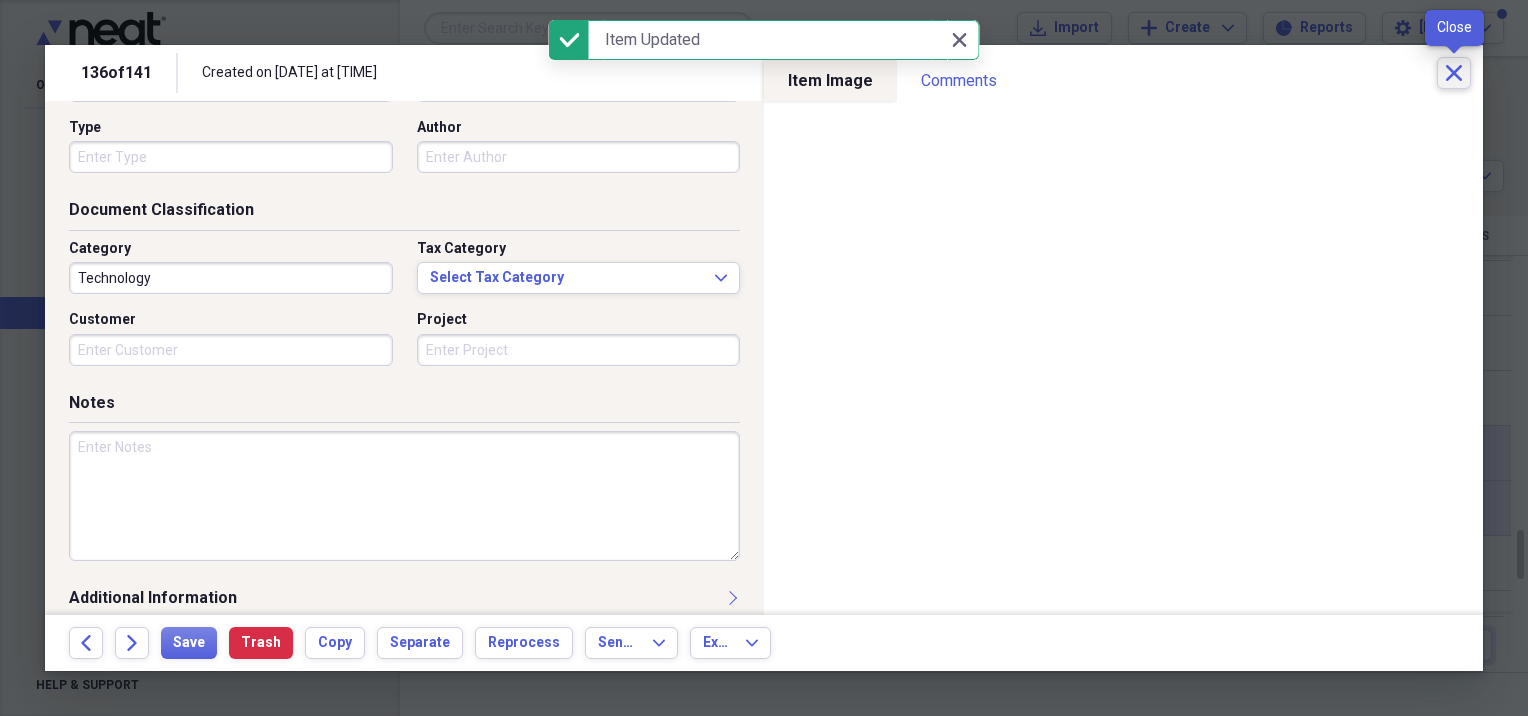 click on "Close" at bounding box center (1454, 73) 